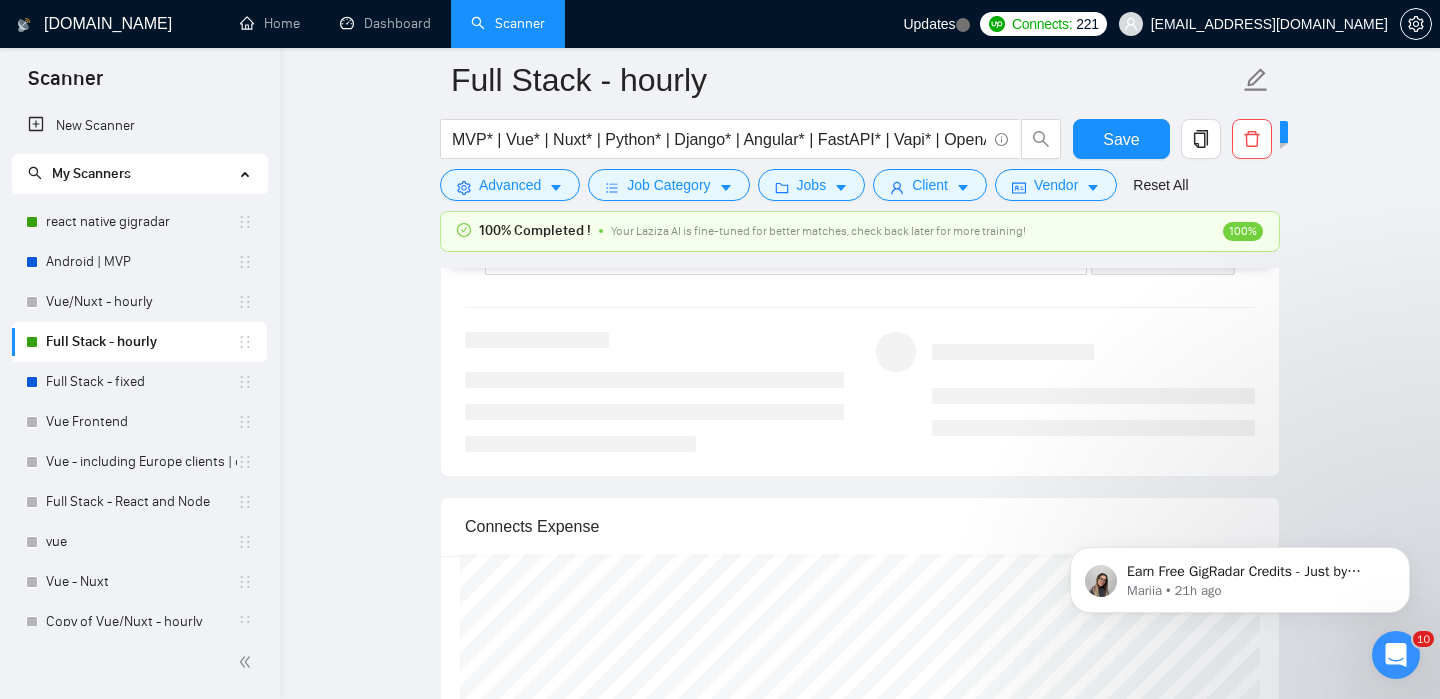 scroll, scrollTop: 1419, scrollLeft: 0, axis: vertical 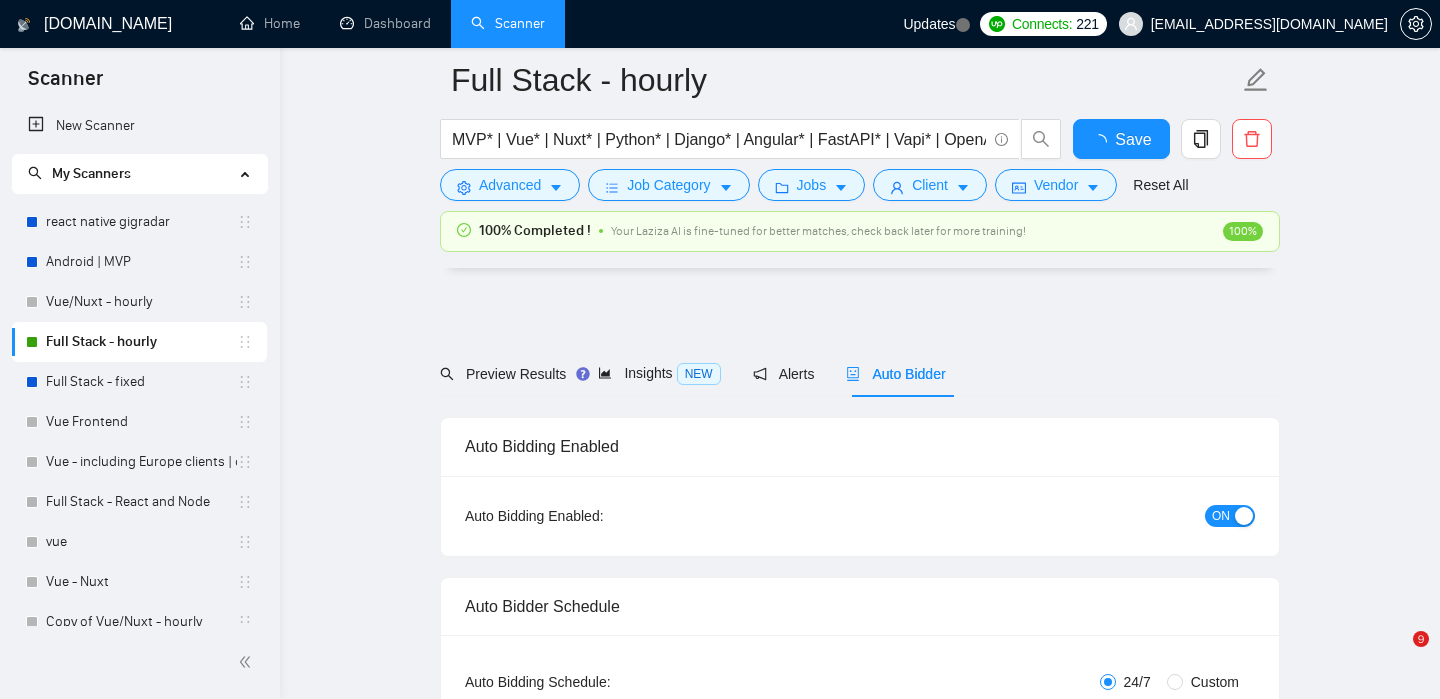 type 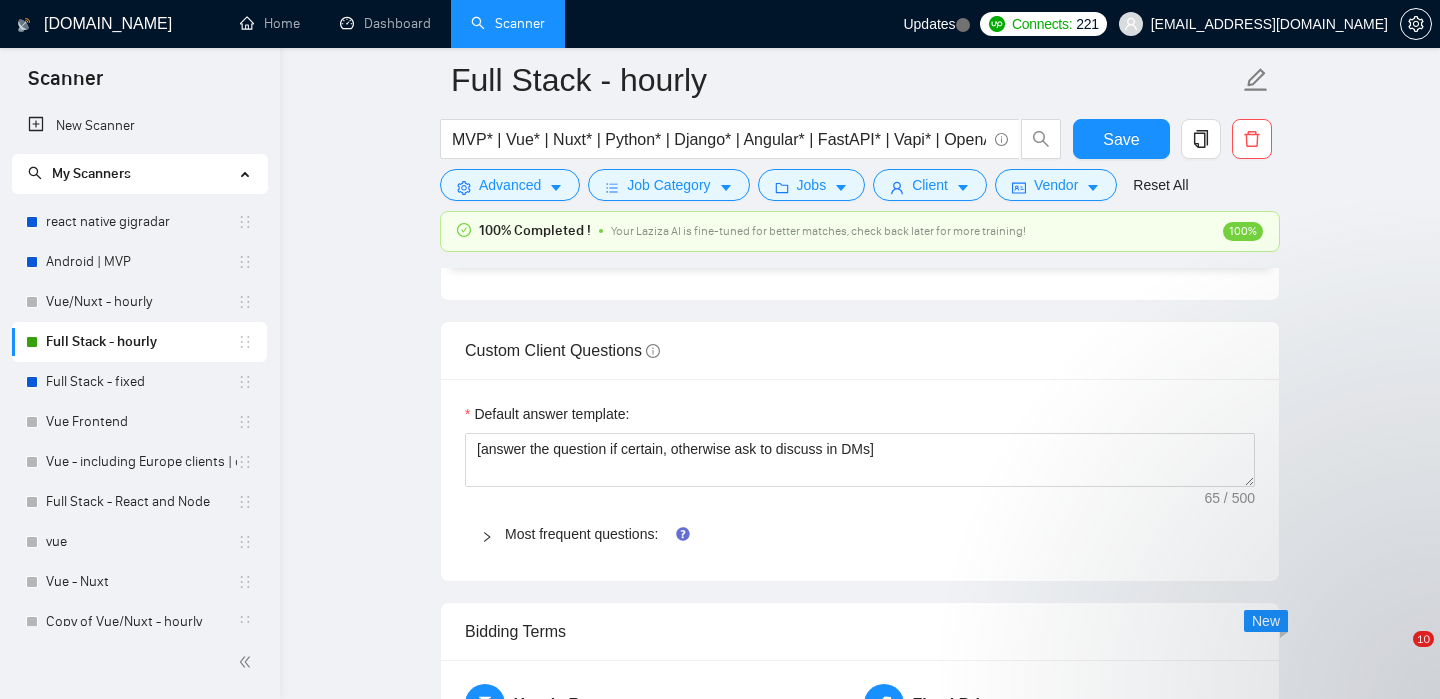 scroll, scrollTop: 2401, scrollLeft: 0, axis: vertical 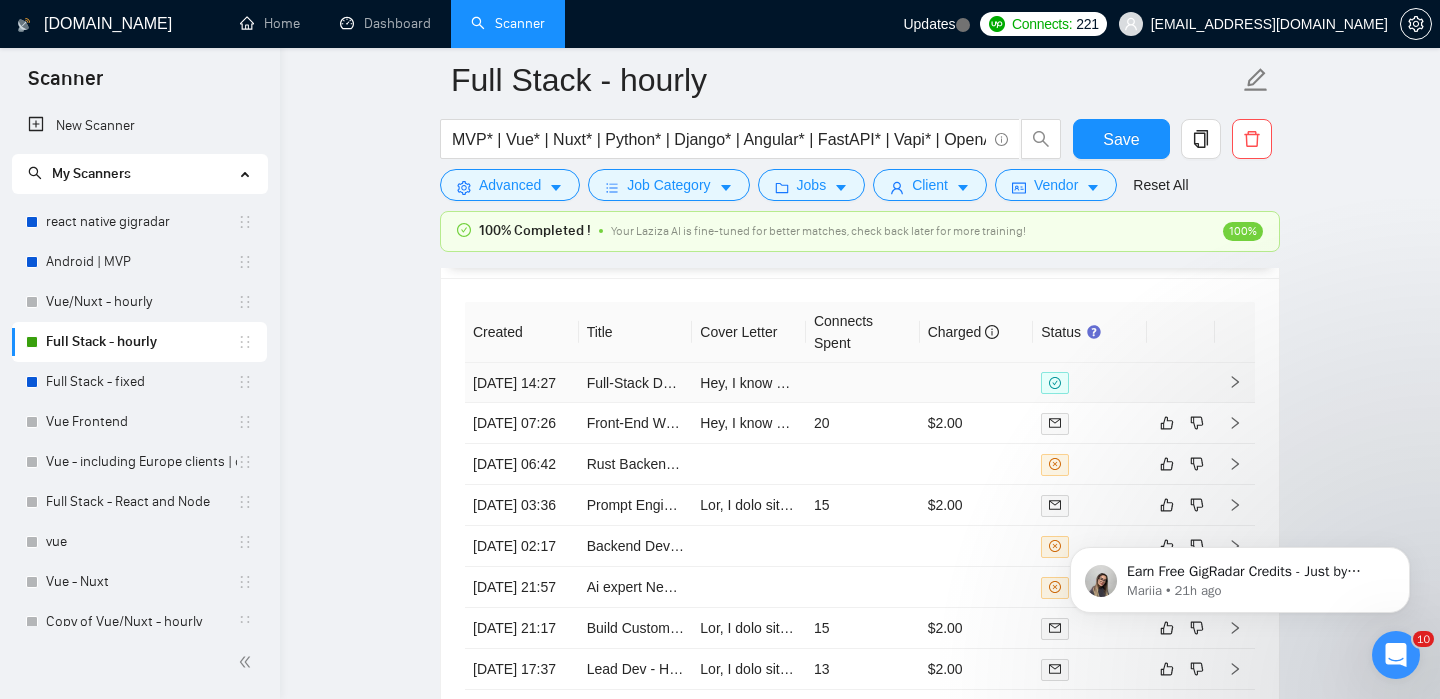 click 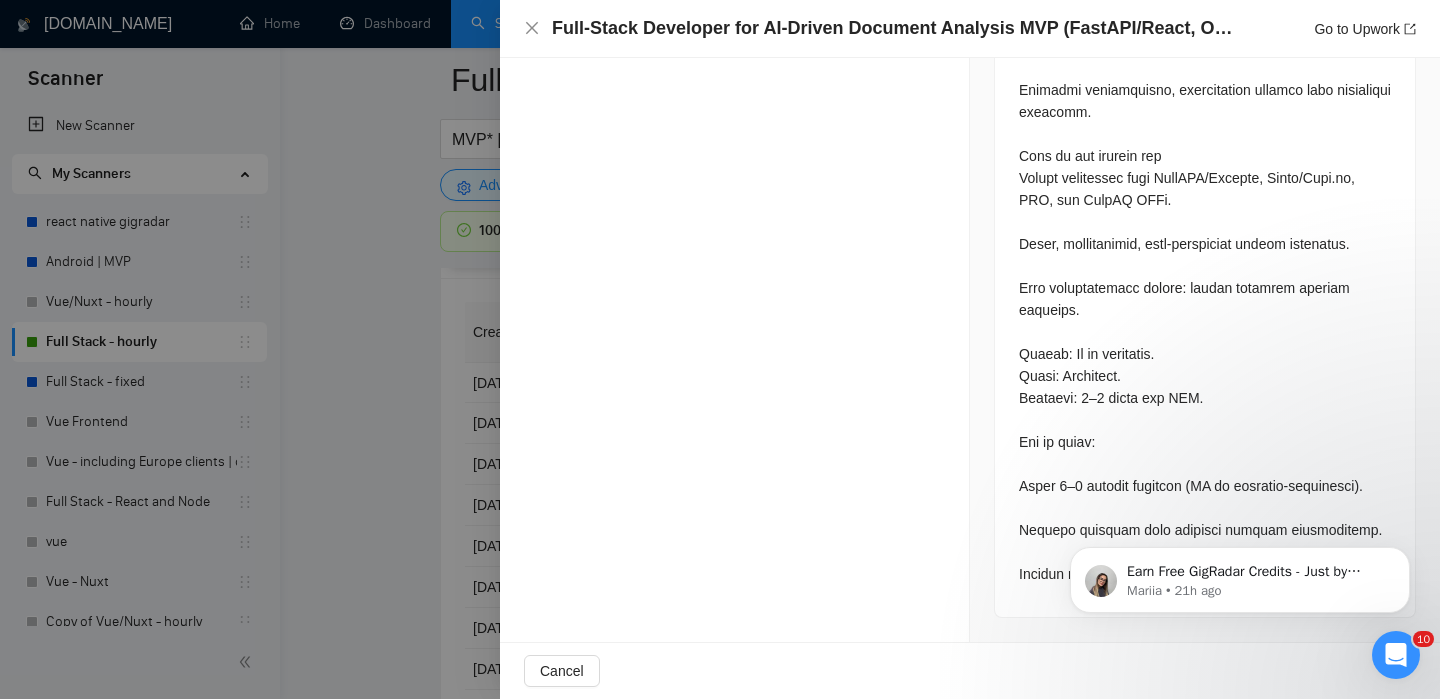 scroll, scrollTop: 3597, scrollLeft: 0, axis: vertical 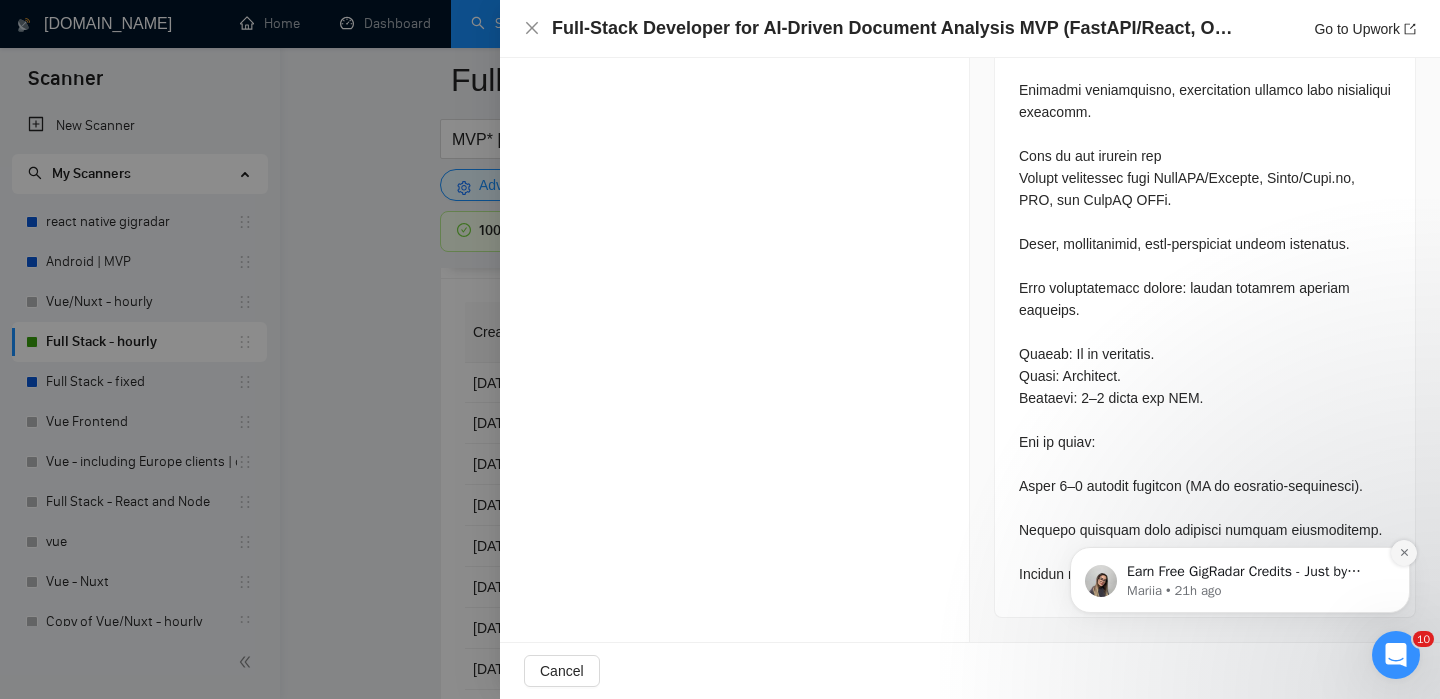 click at bounding box center [1404, 553] 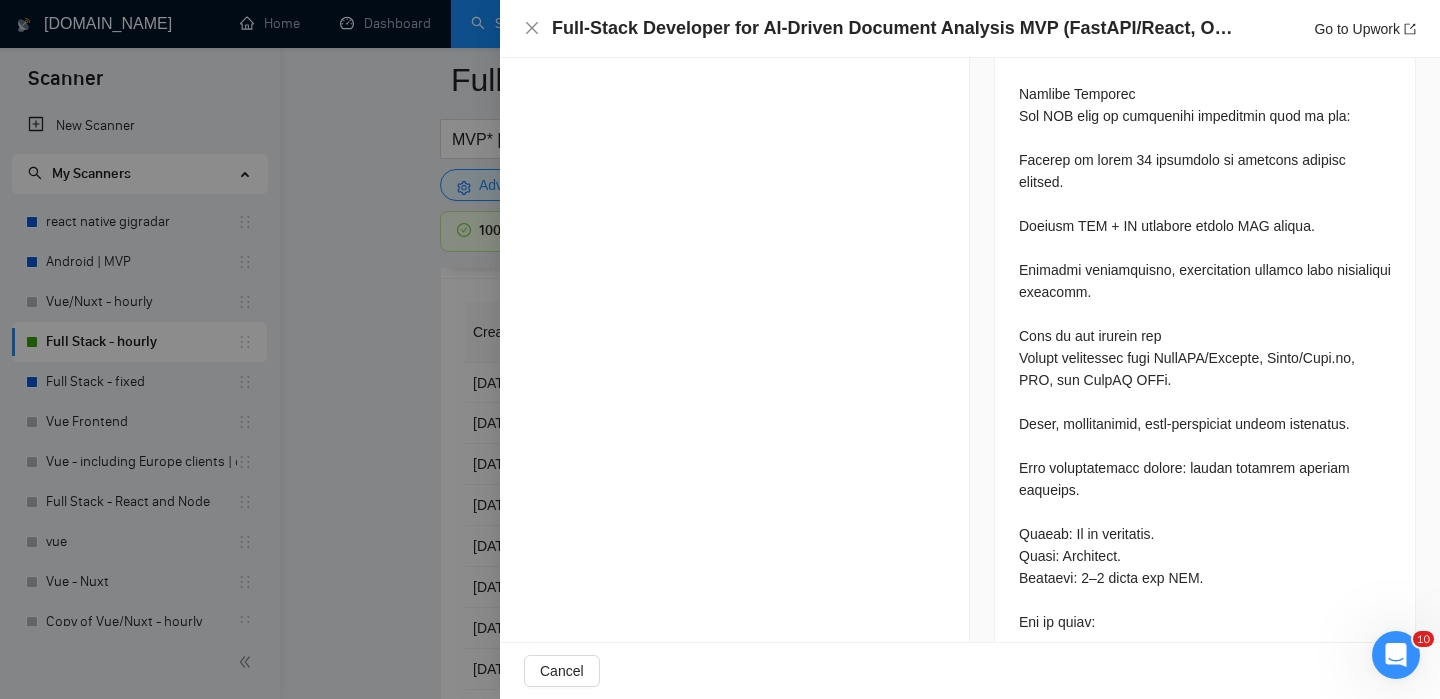 scroll, scrollTop: 3599, scrollLeft: 0, axis: vertical 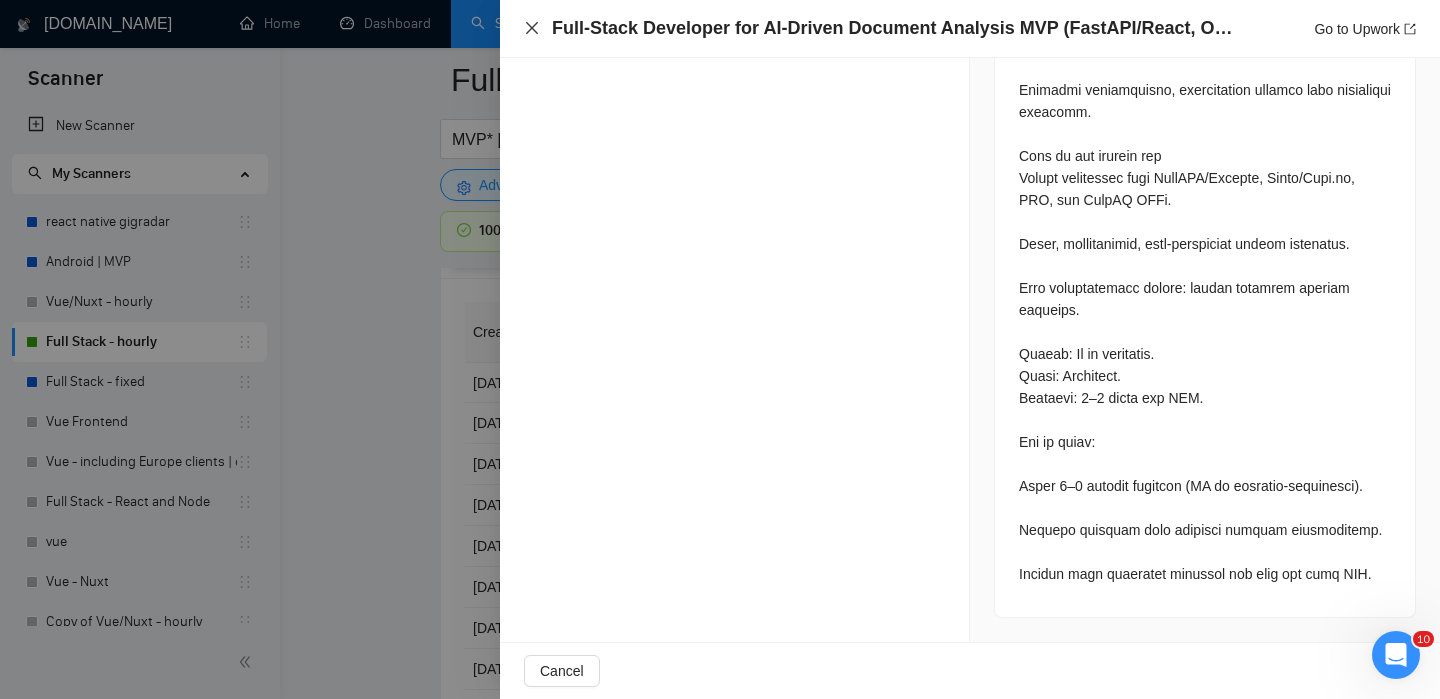 click 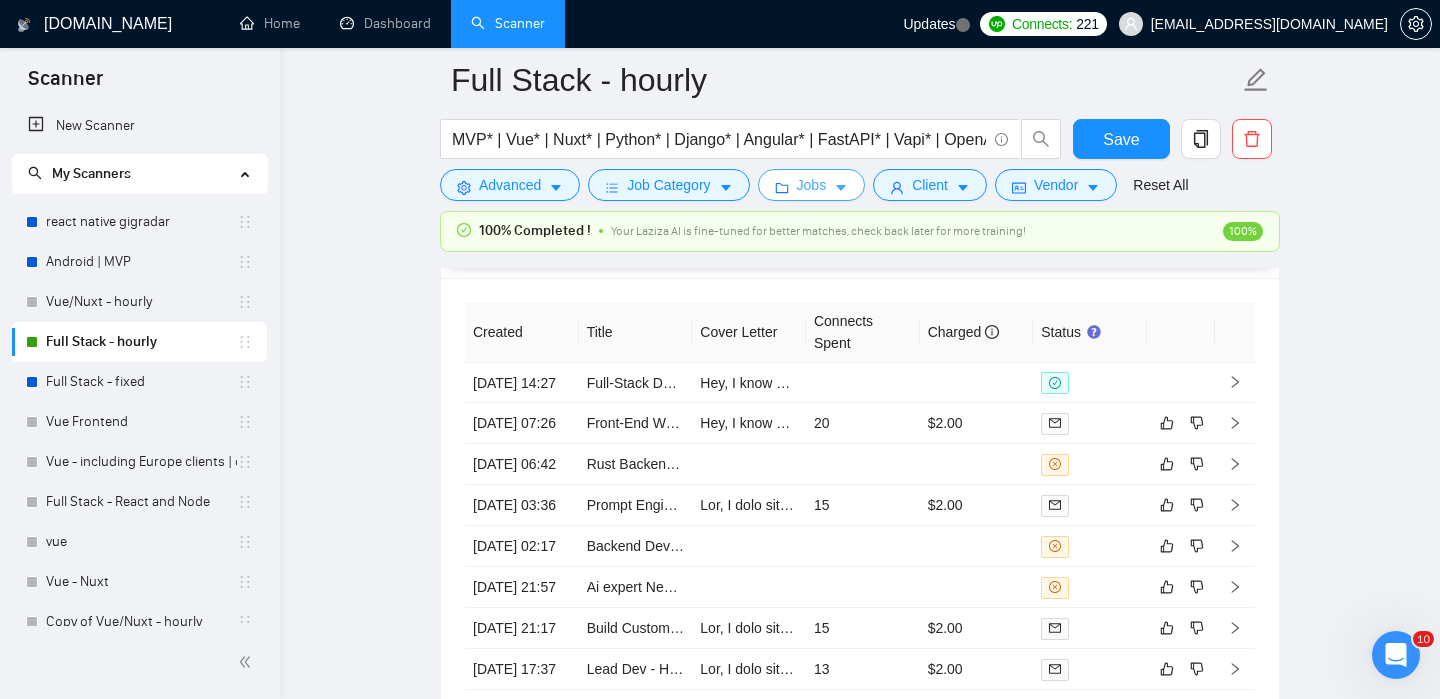 click on "Jobs" at bounding box center [812, 185] 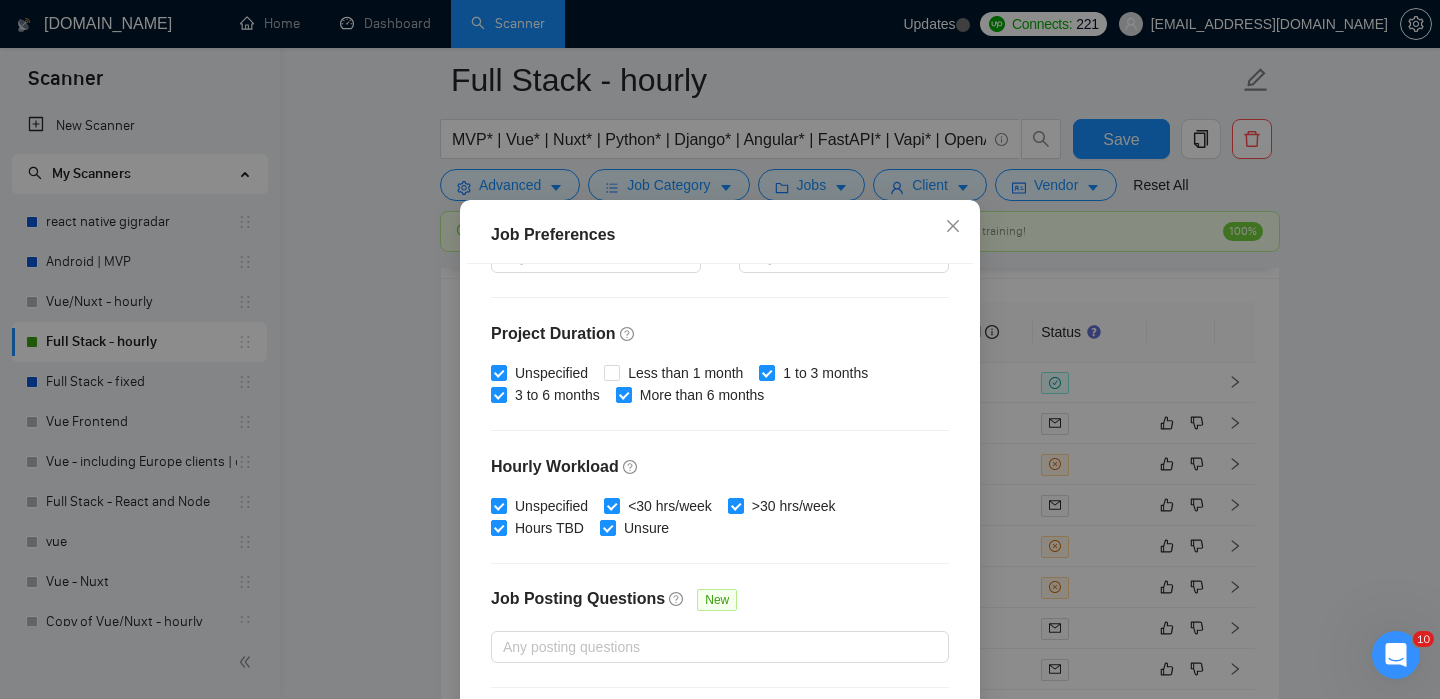 scroll, scrollTop: 0, scrollLeft: 0, axis: both 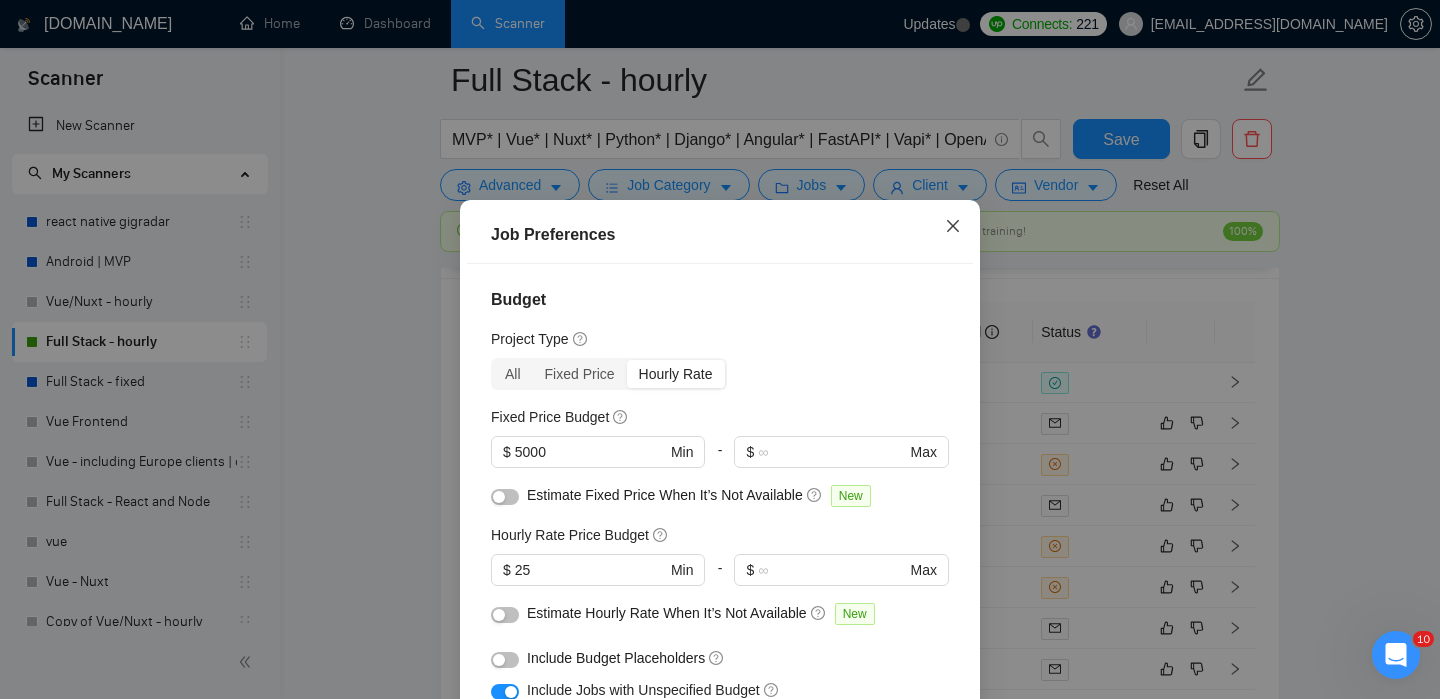 click 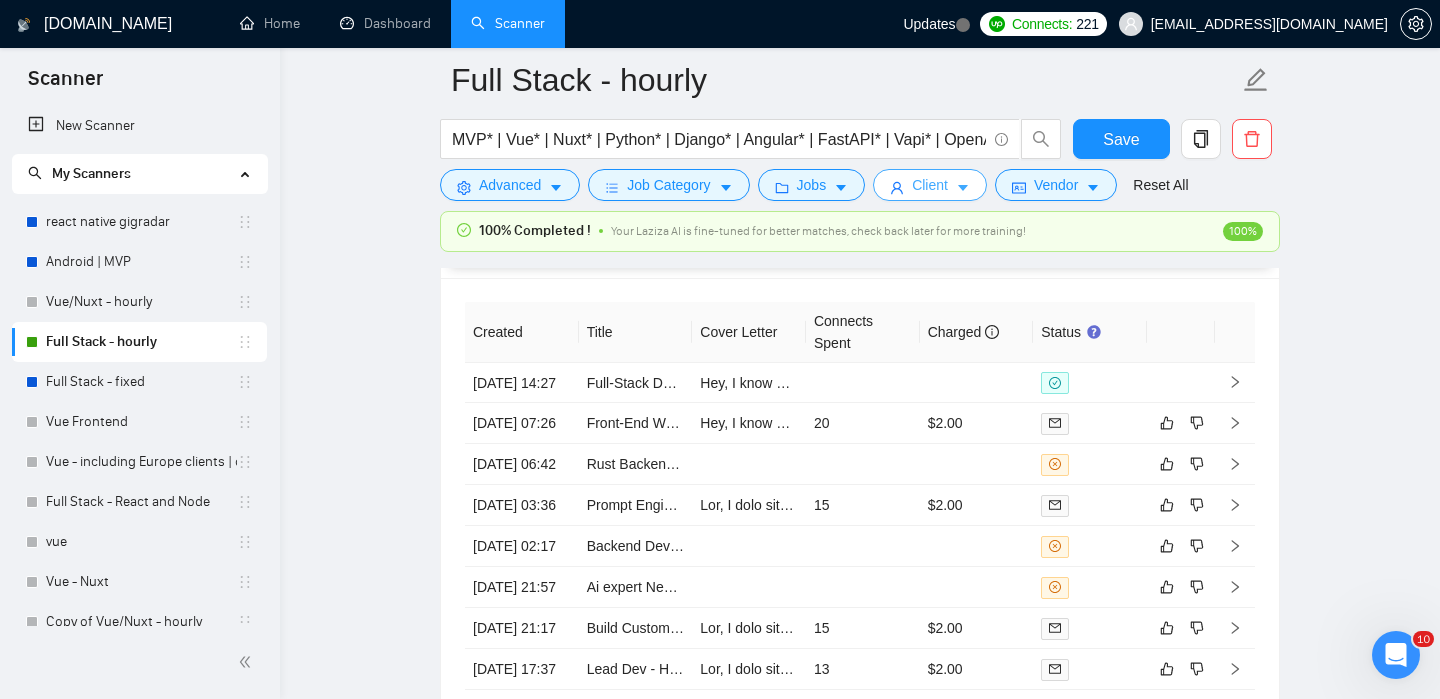 click on "Client" at bounding box center [930, 185] 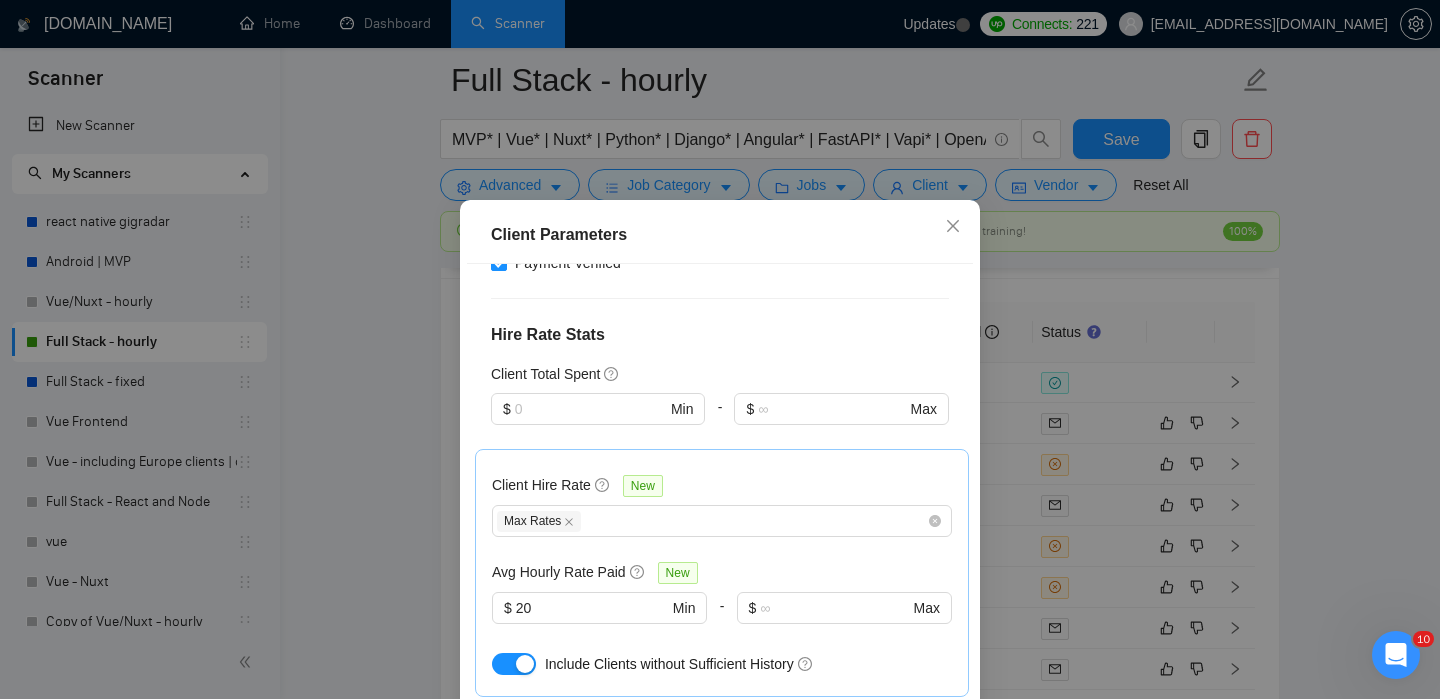 scroll, scrollTop: 646, scrollLeft: 0, axis: vertical 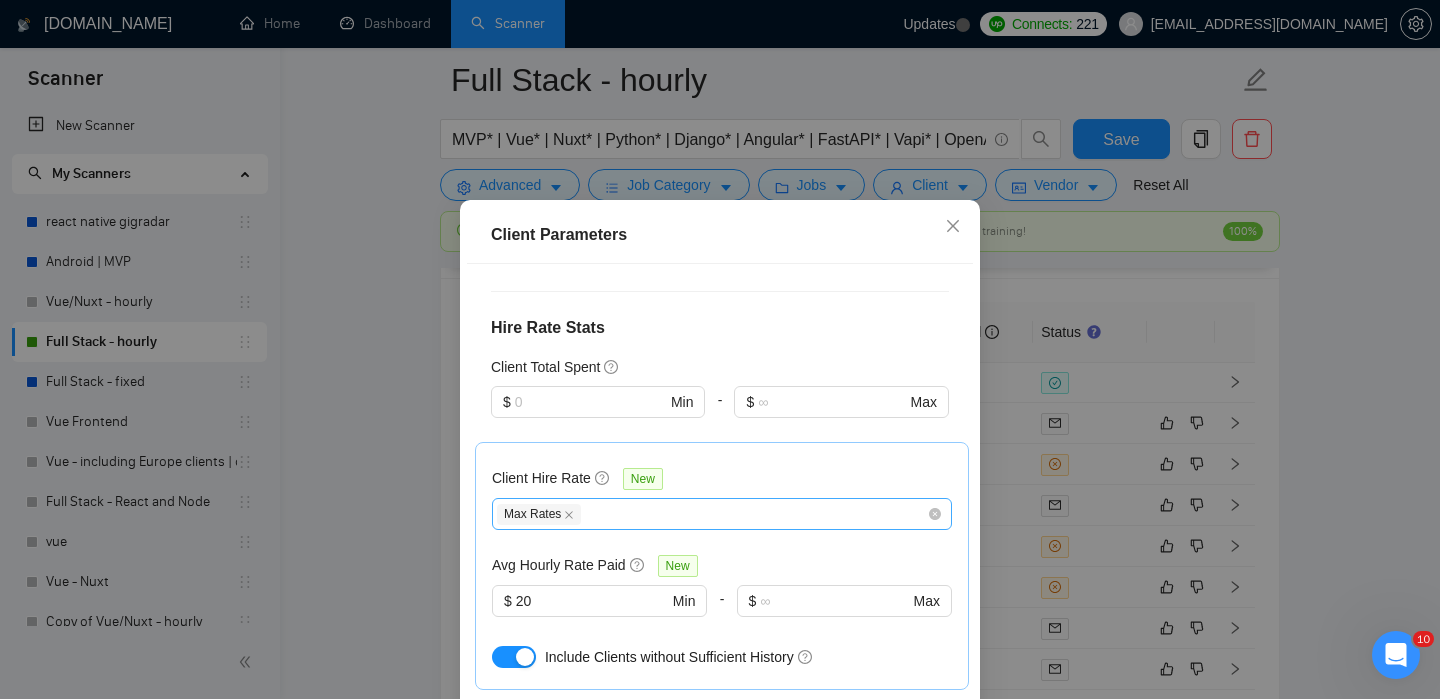 click on "Max Rates" at bounding box center [712, 514] 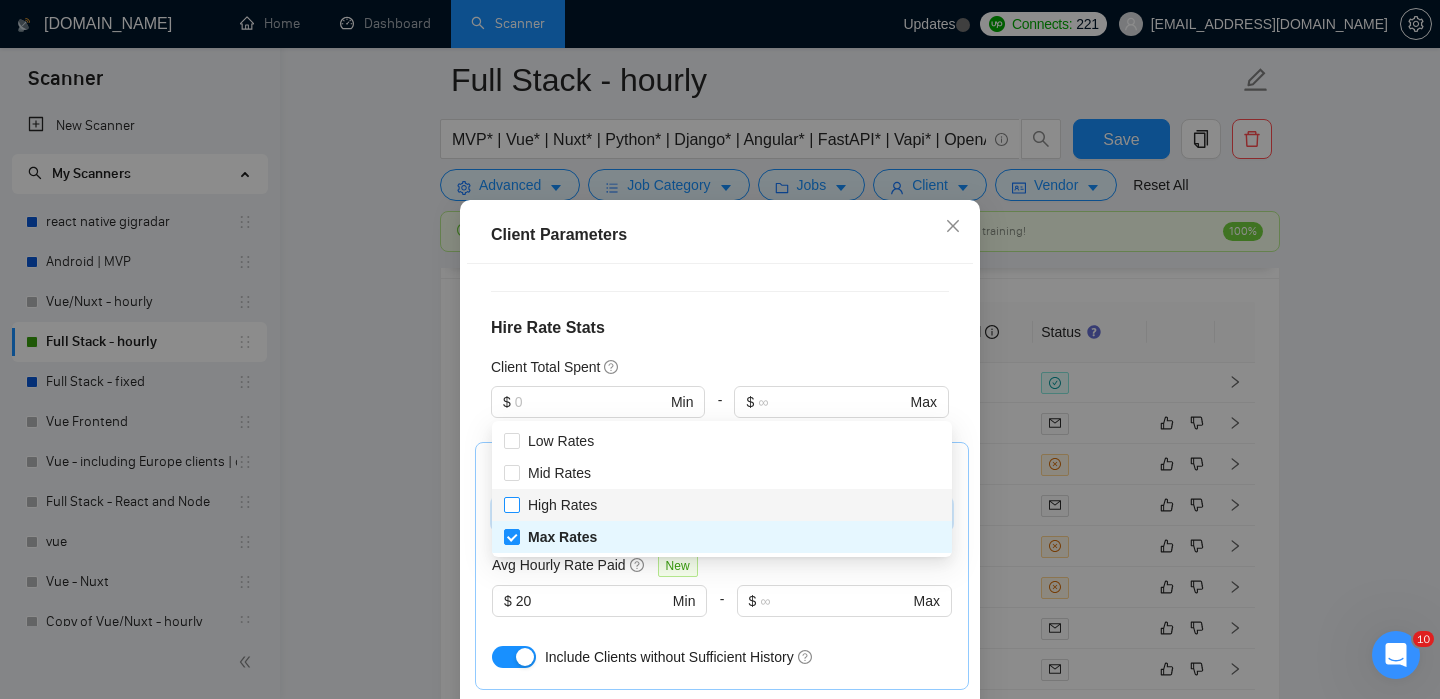 click on "High Rates" at bounding box center [562, 505] 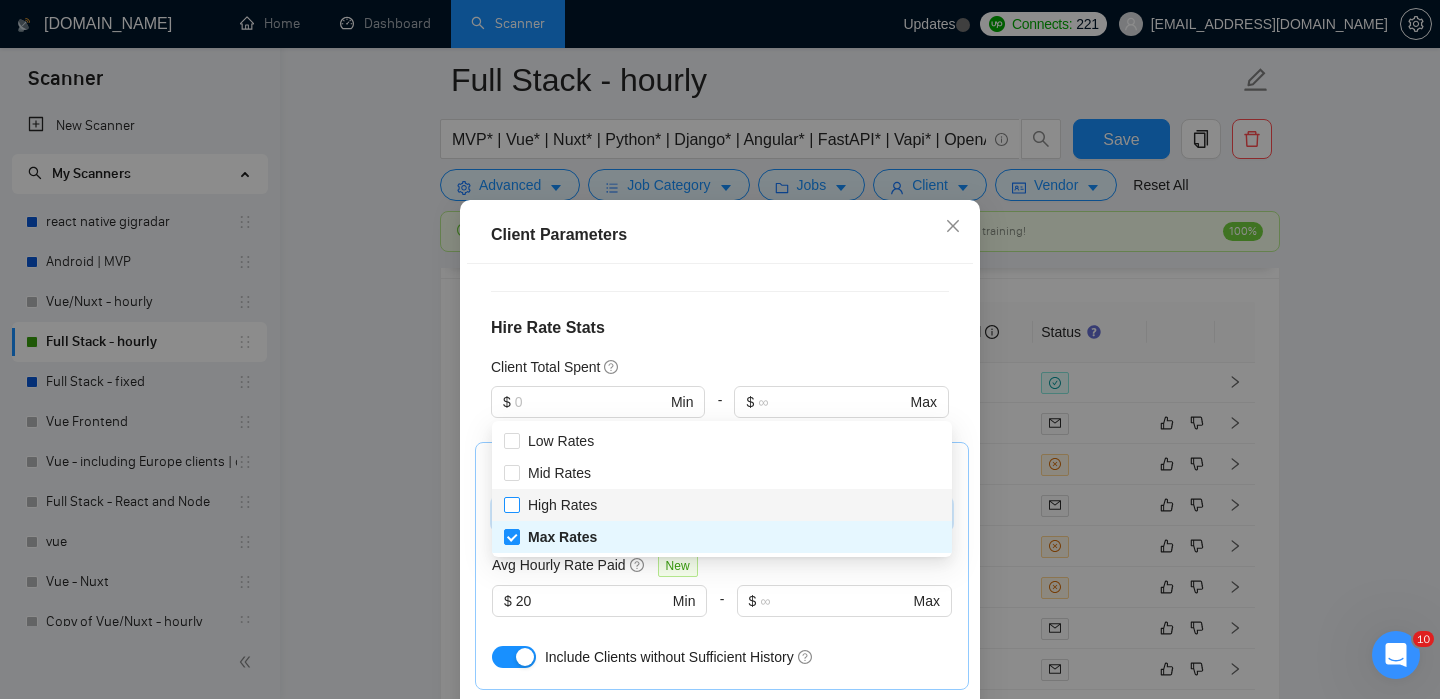 click at bounding box center (512, 505) 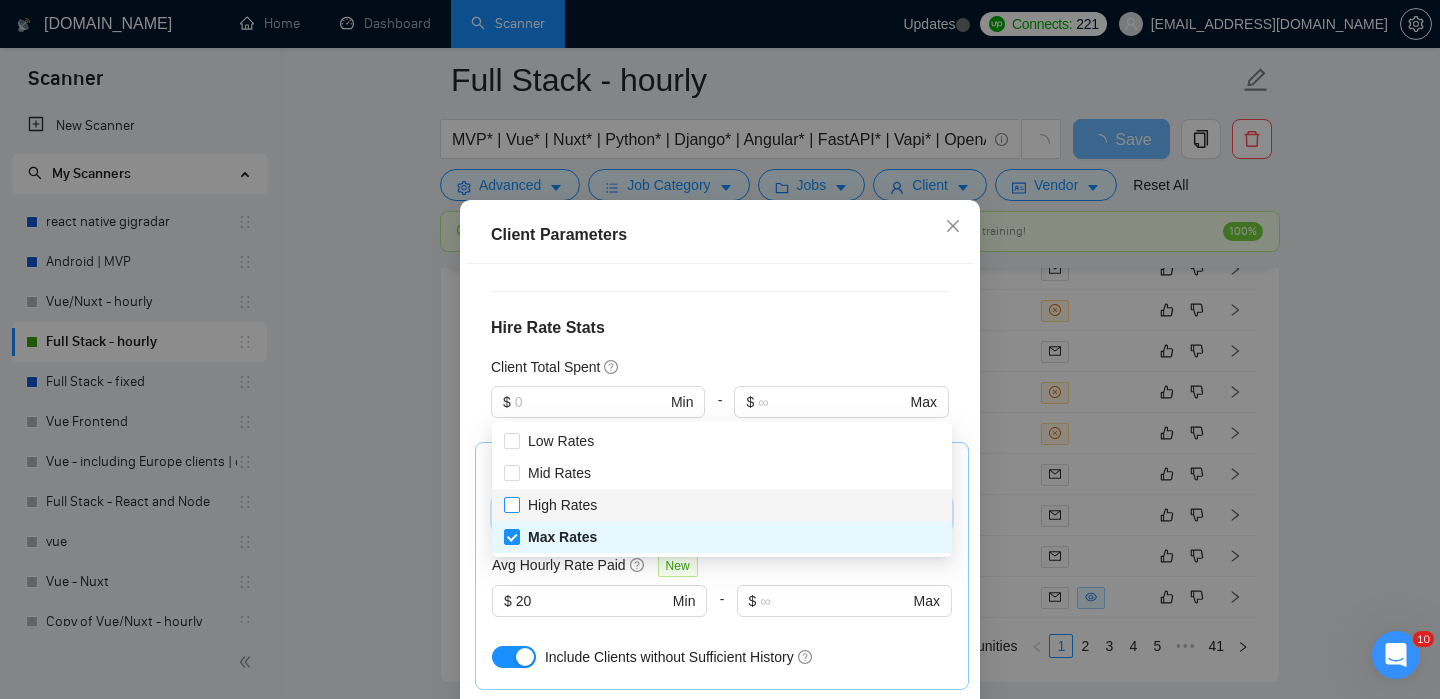 click on "High Rates" at bounding box center [511, 504] 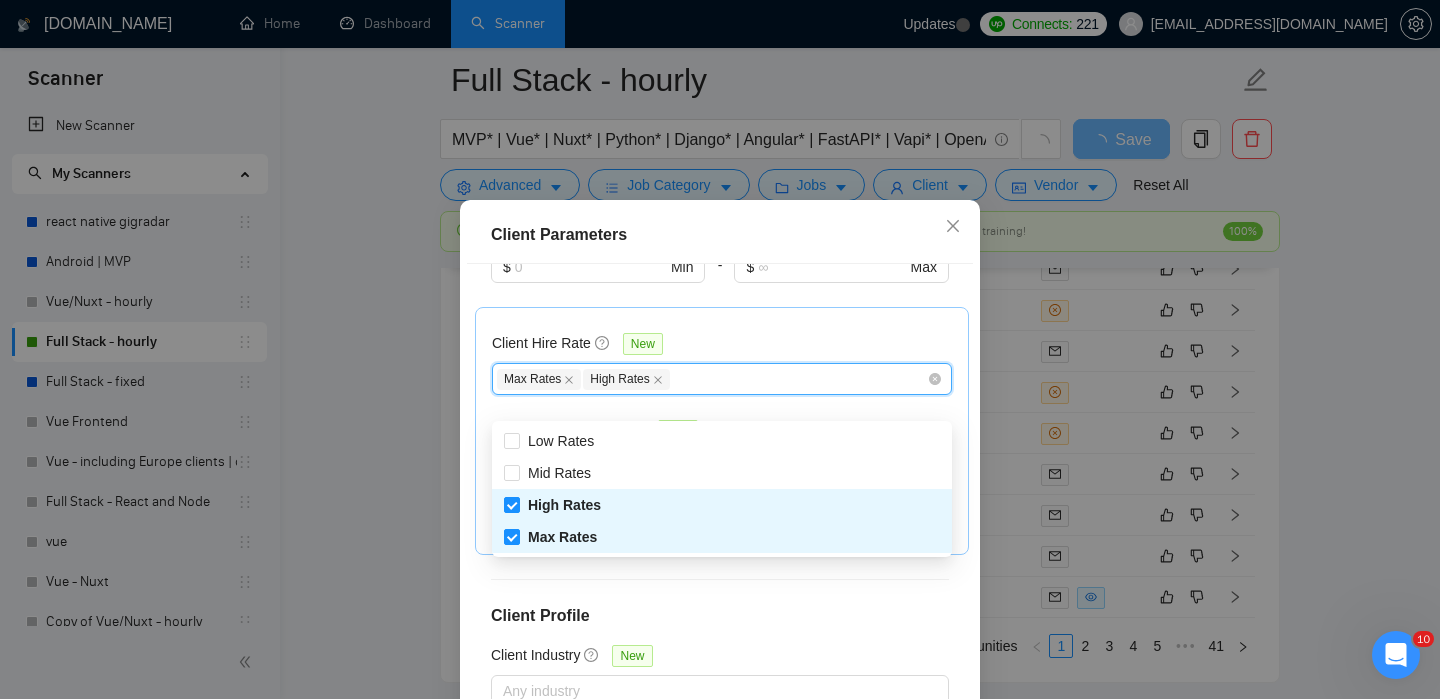 scroll, scrollTop: 841, scrollLeft: 0, axis: vertical 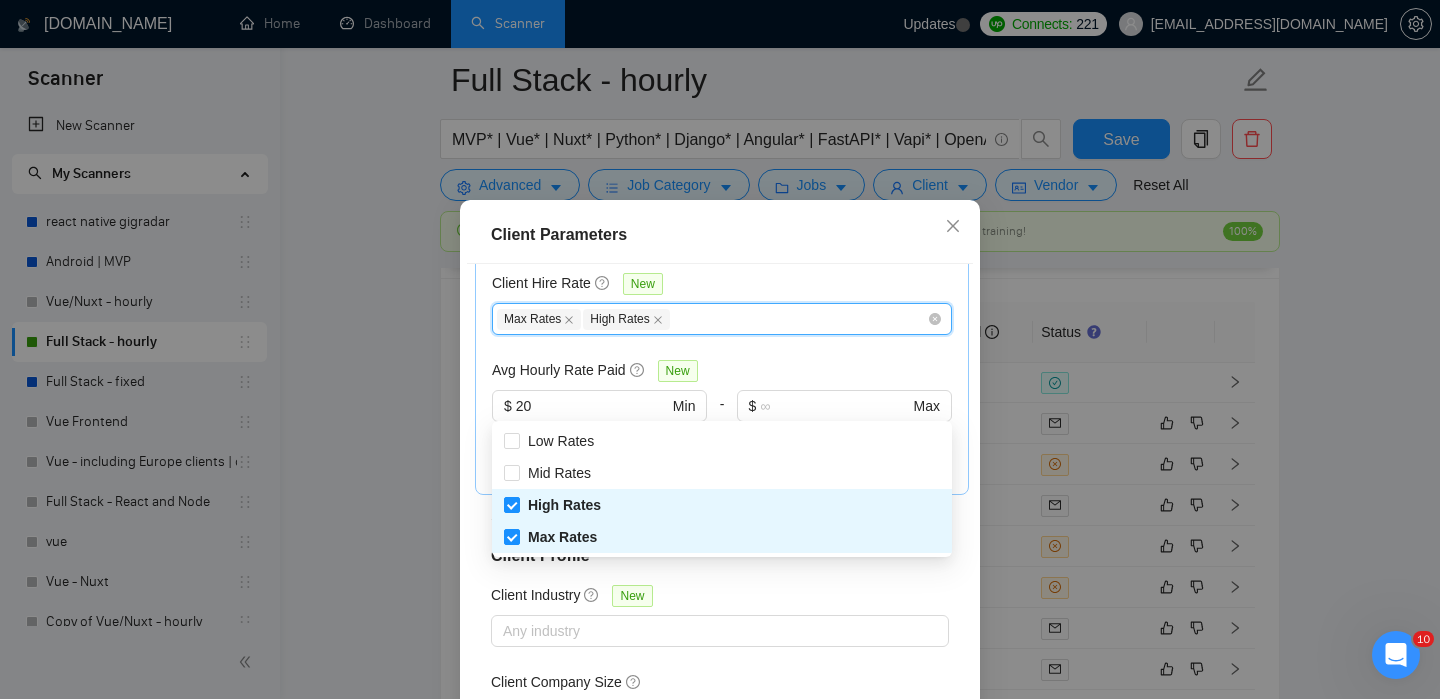 click on "Client Company Size" at bounding box center [720, 686] 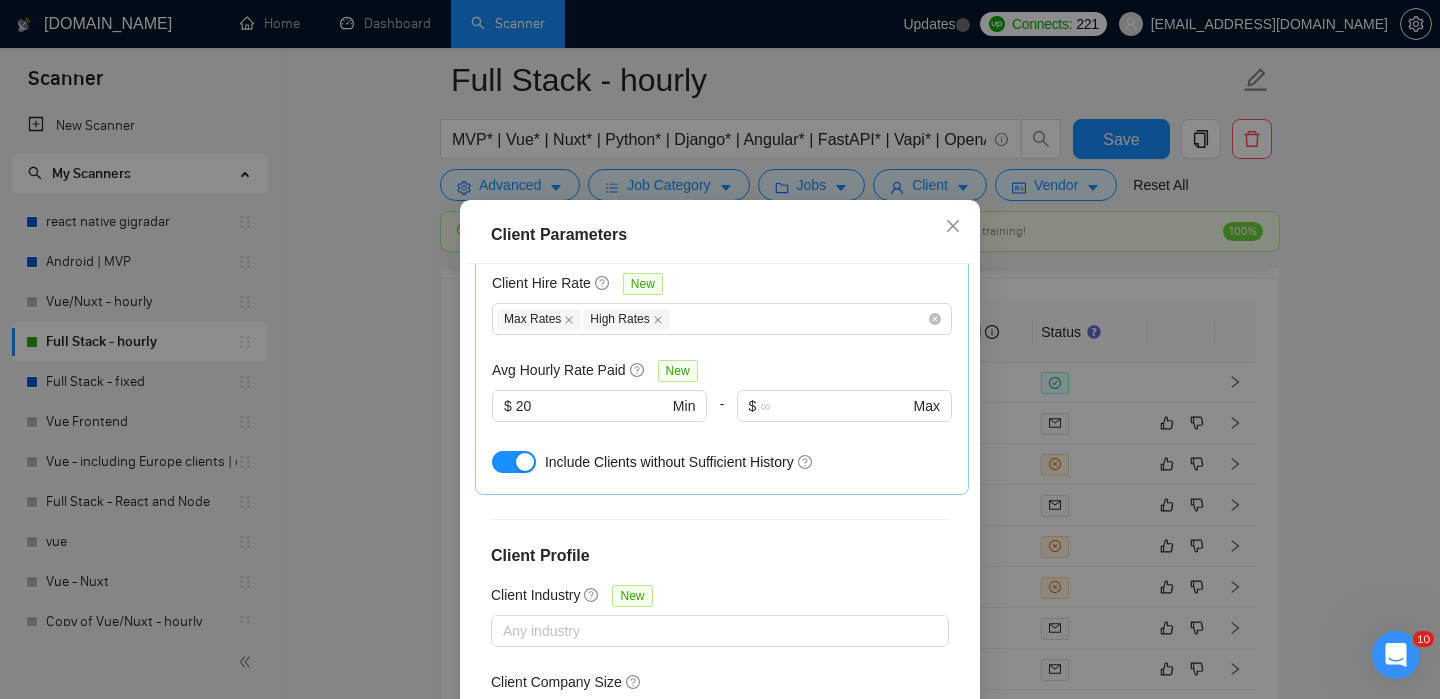 scroll, scrollTop: 142, scrollLeft: 0, axis: vertical 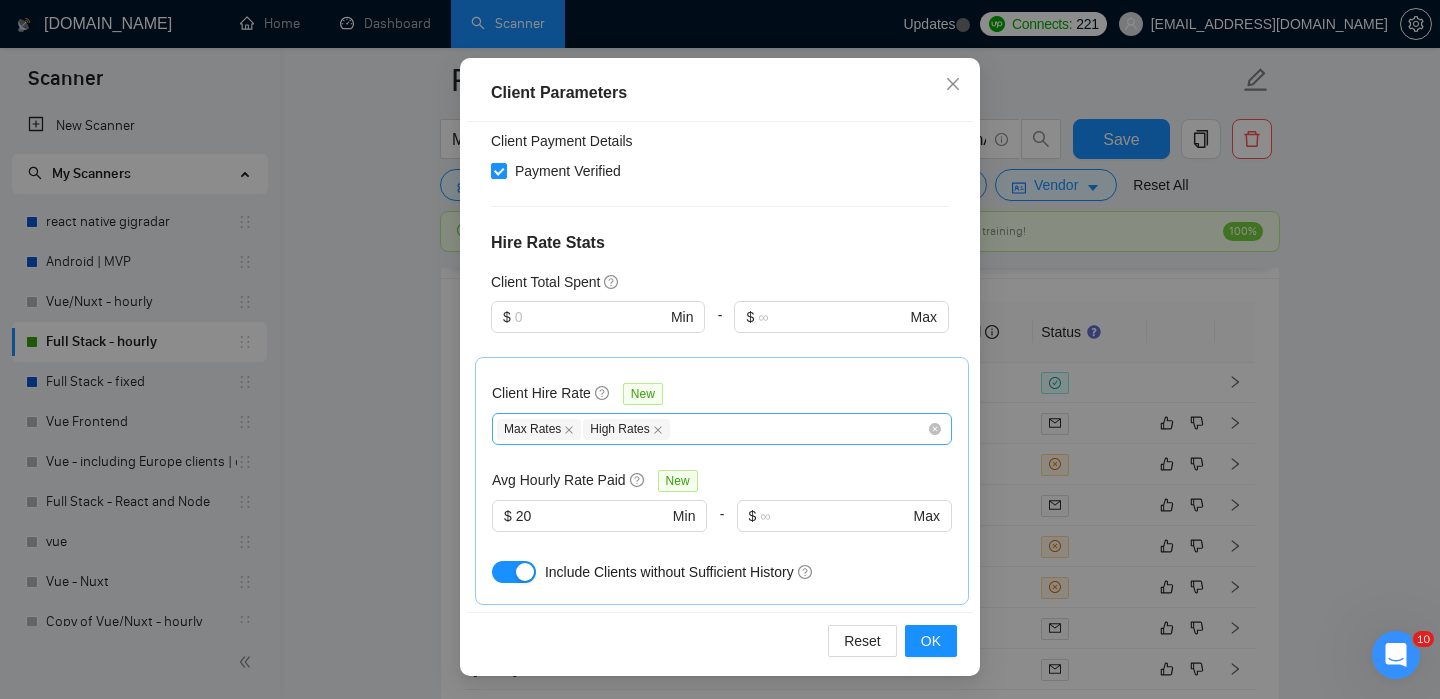 click on "Max Rates High Rates" at bounding box center [712, 429] 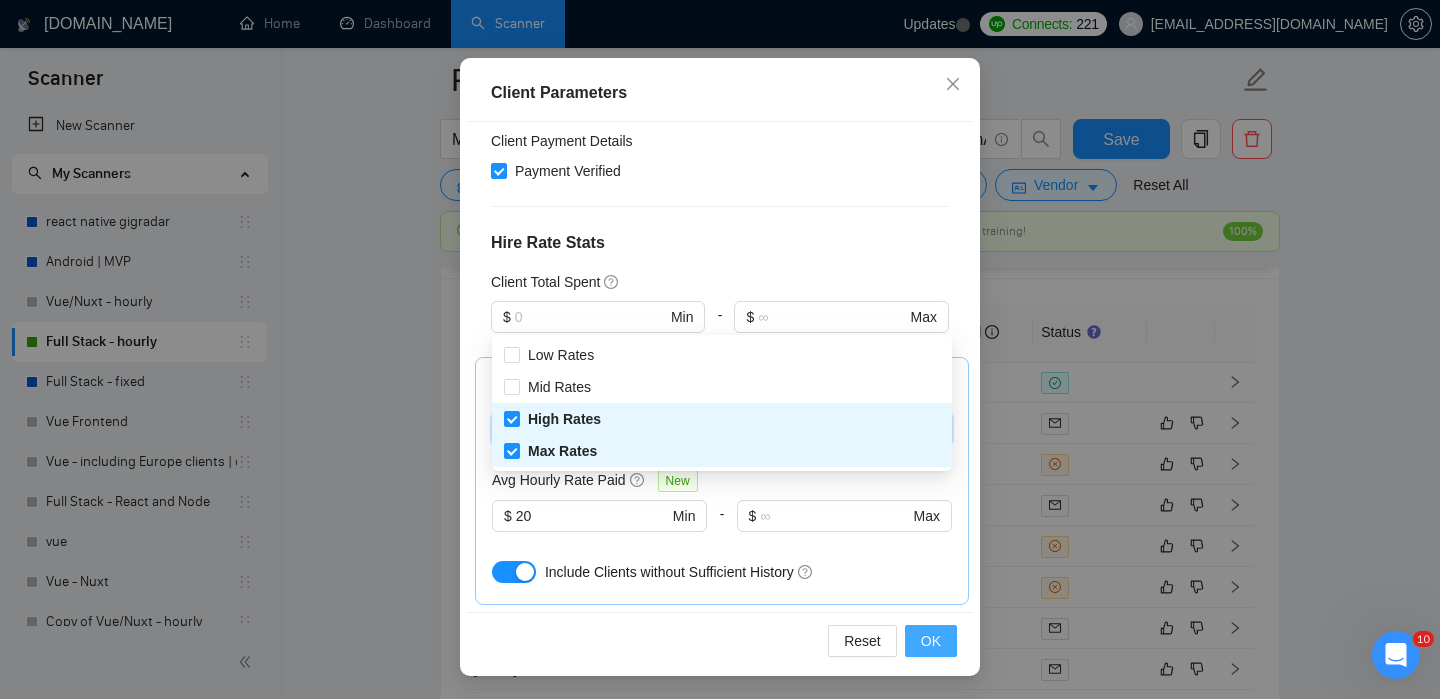 click on "OK" at bounding box center (931, 641) 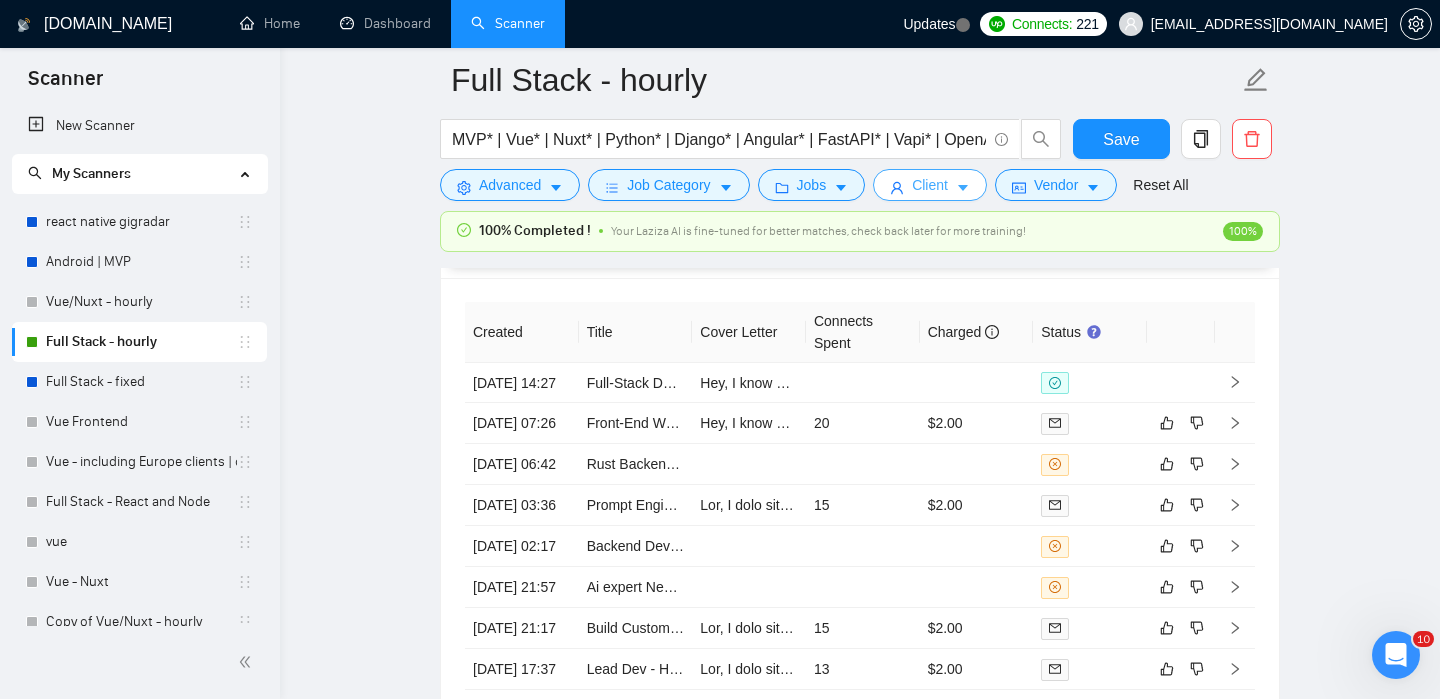scroll, scrollTop: 0, scrollLeft: 0, axis: both 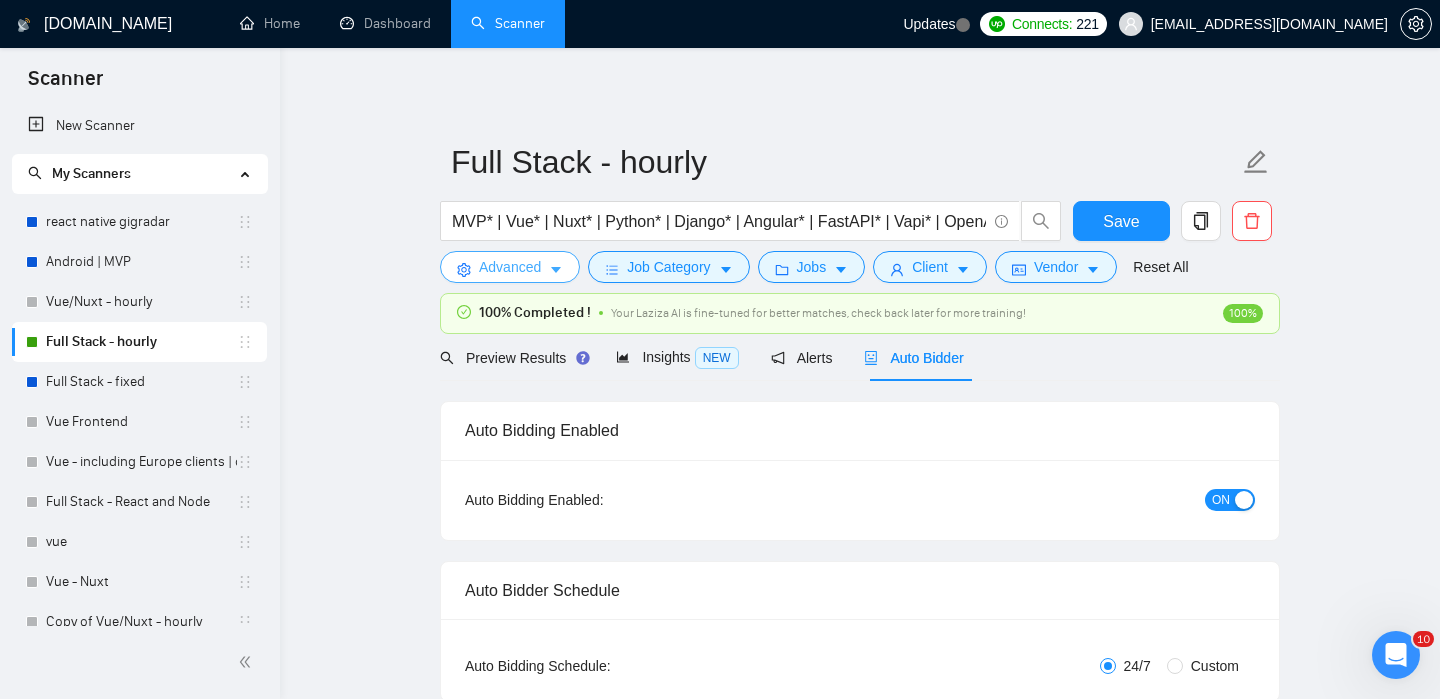 click on "Advanced" at bounding box center (510, 267) 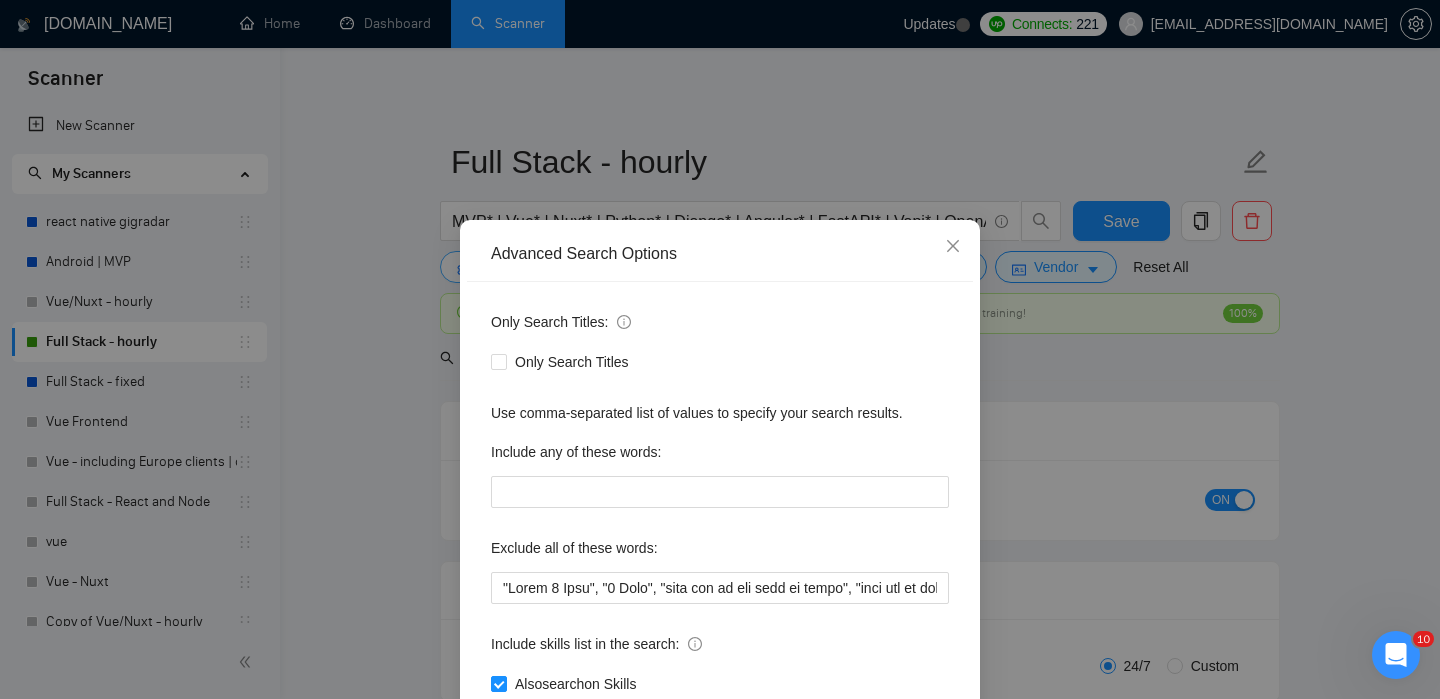 click on "Advanced Search Options" at bounding box center [720, 254] 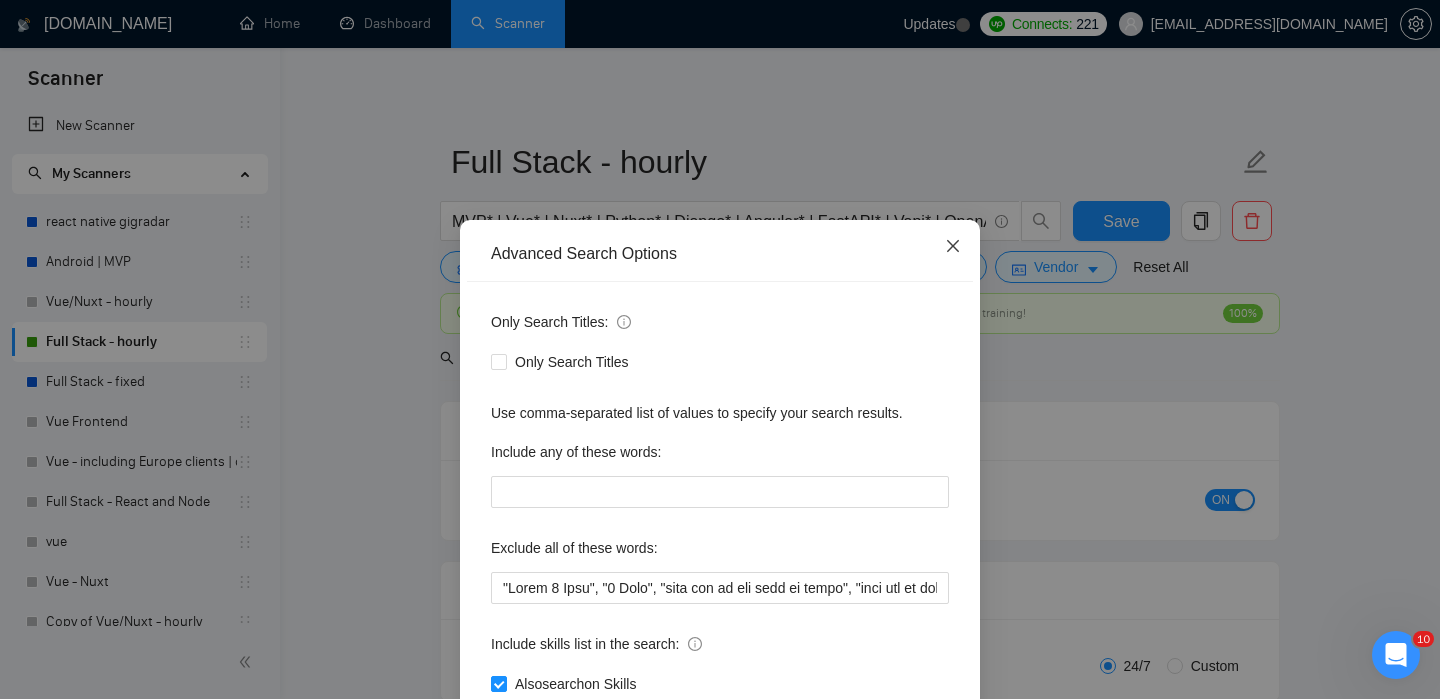 click 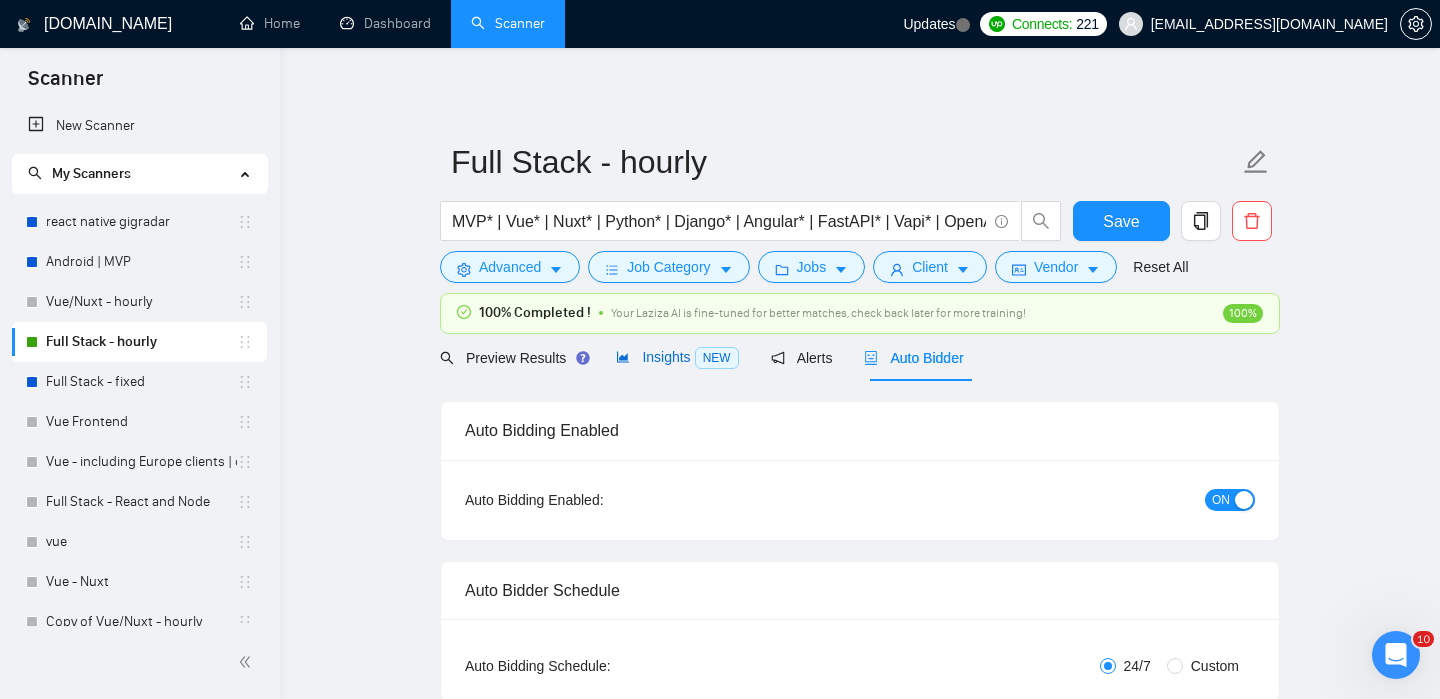 click on "Insights NEW" at bounding box center [677, 357] 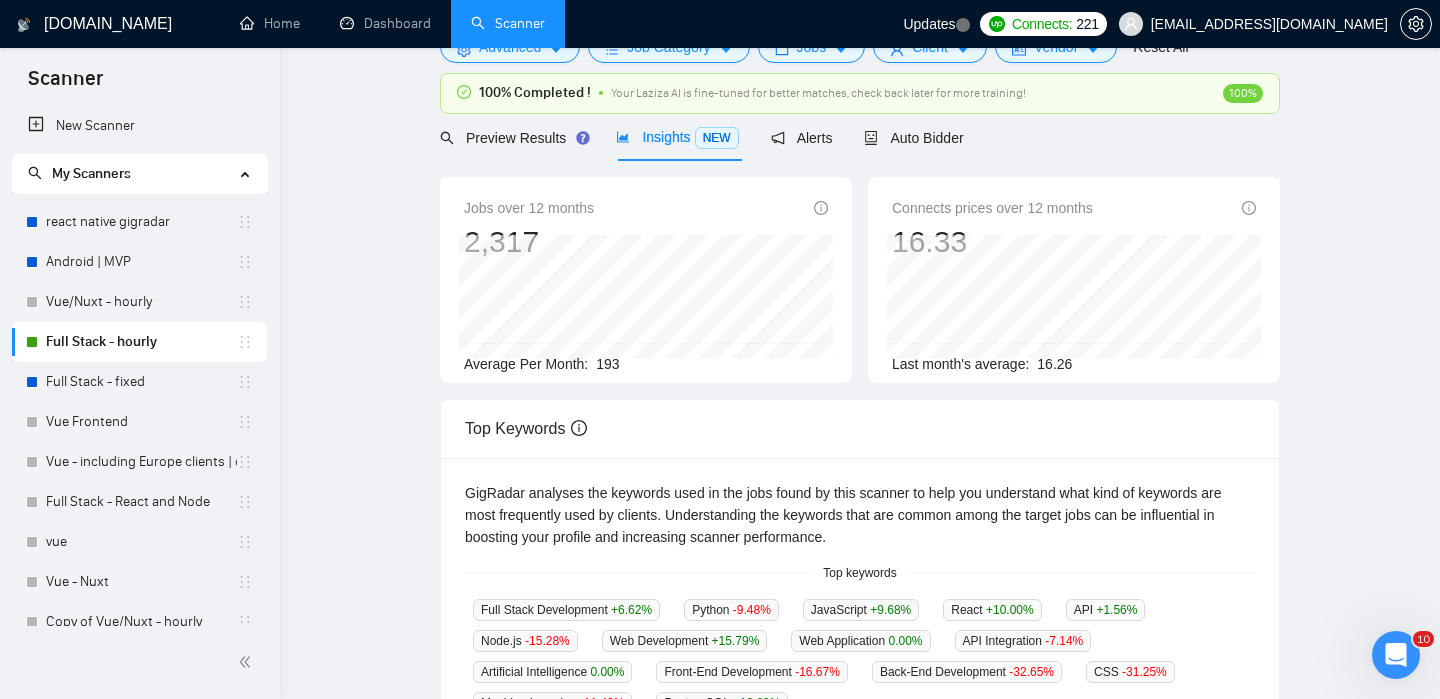 scroll, scrollTop: 0, scrollLeft: 0, axis: both 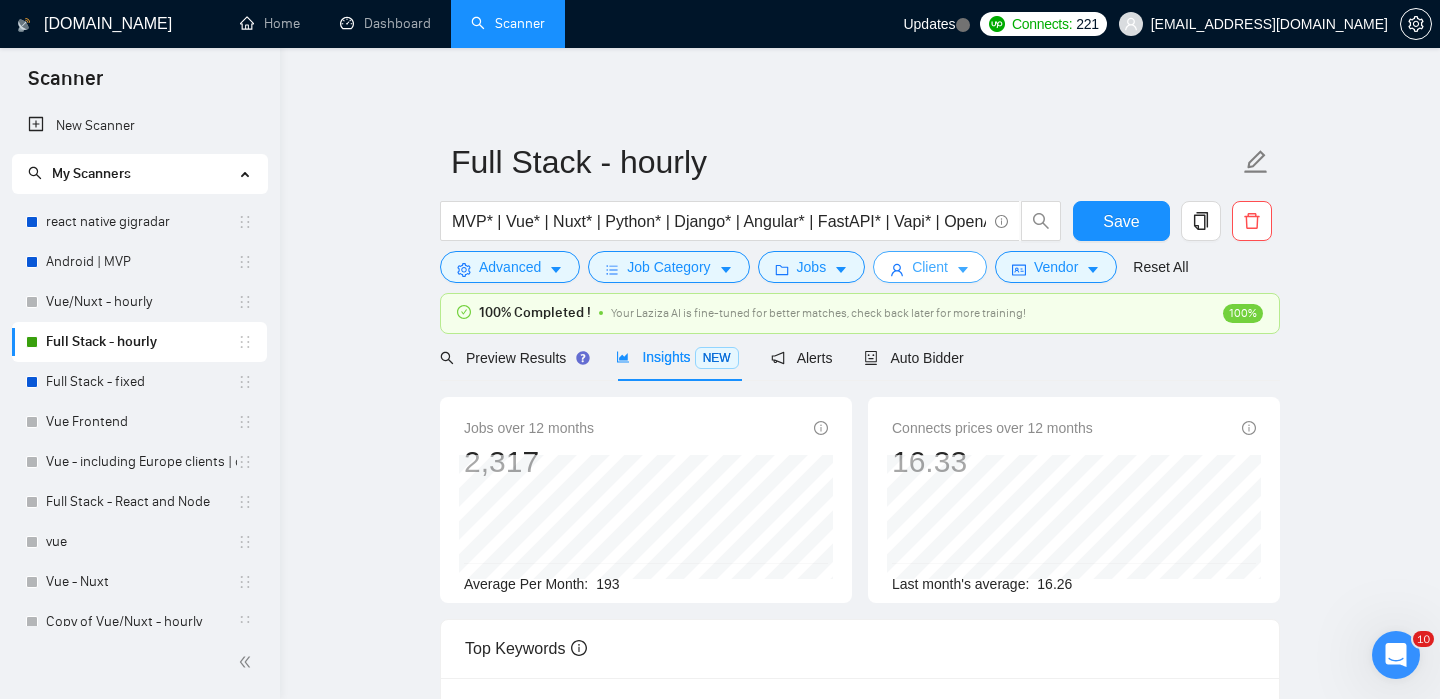 click on "Client" at bounding box center (930, 267) 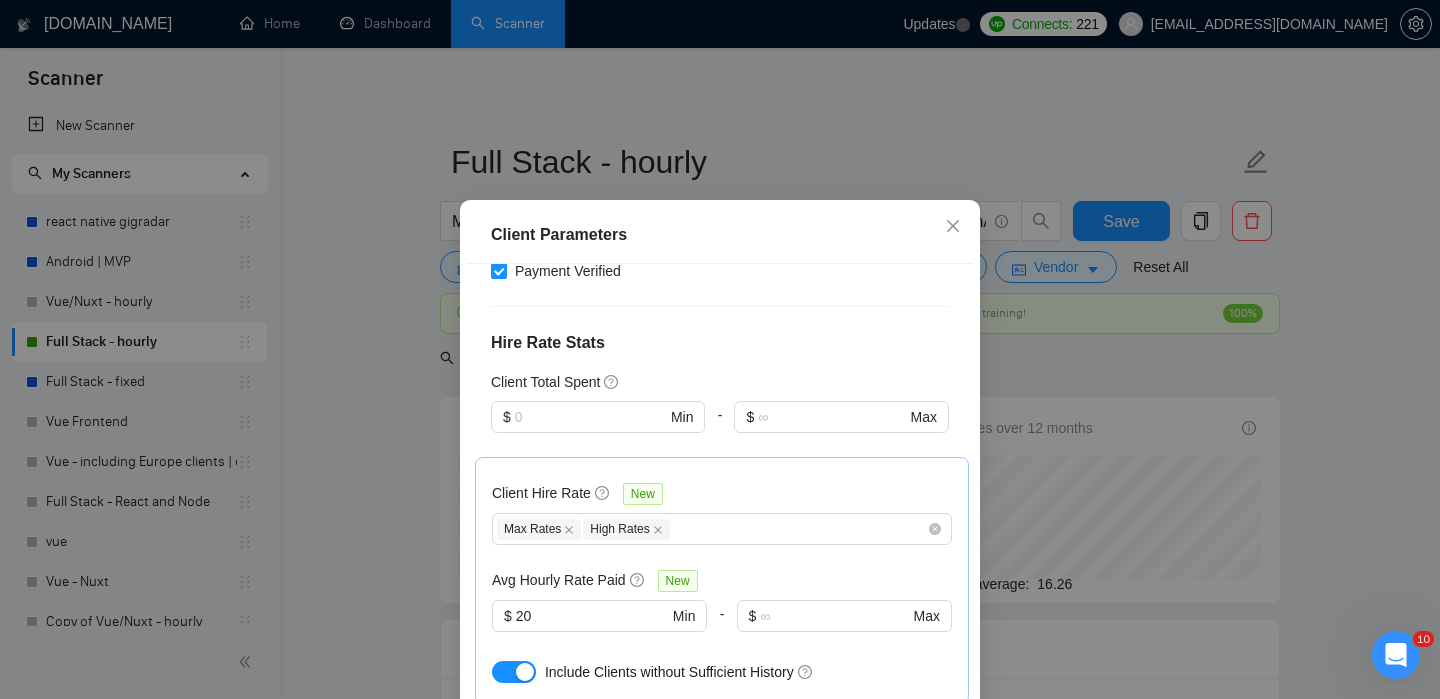 scroll, scrollTop: 841, scrollLeft: 0, axis: vertical 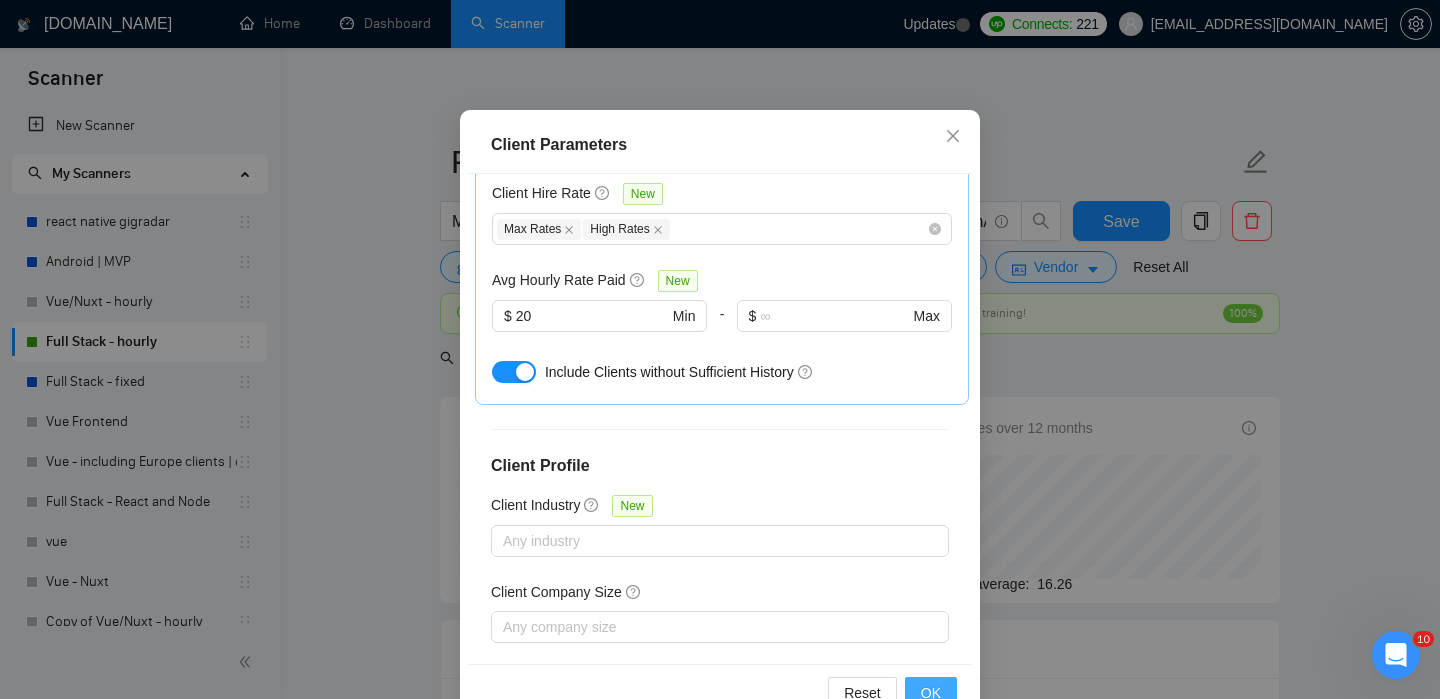 click on "OK" at bounding box center [931, 693] 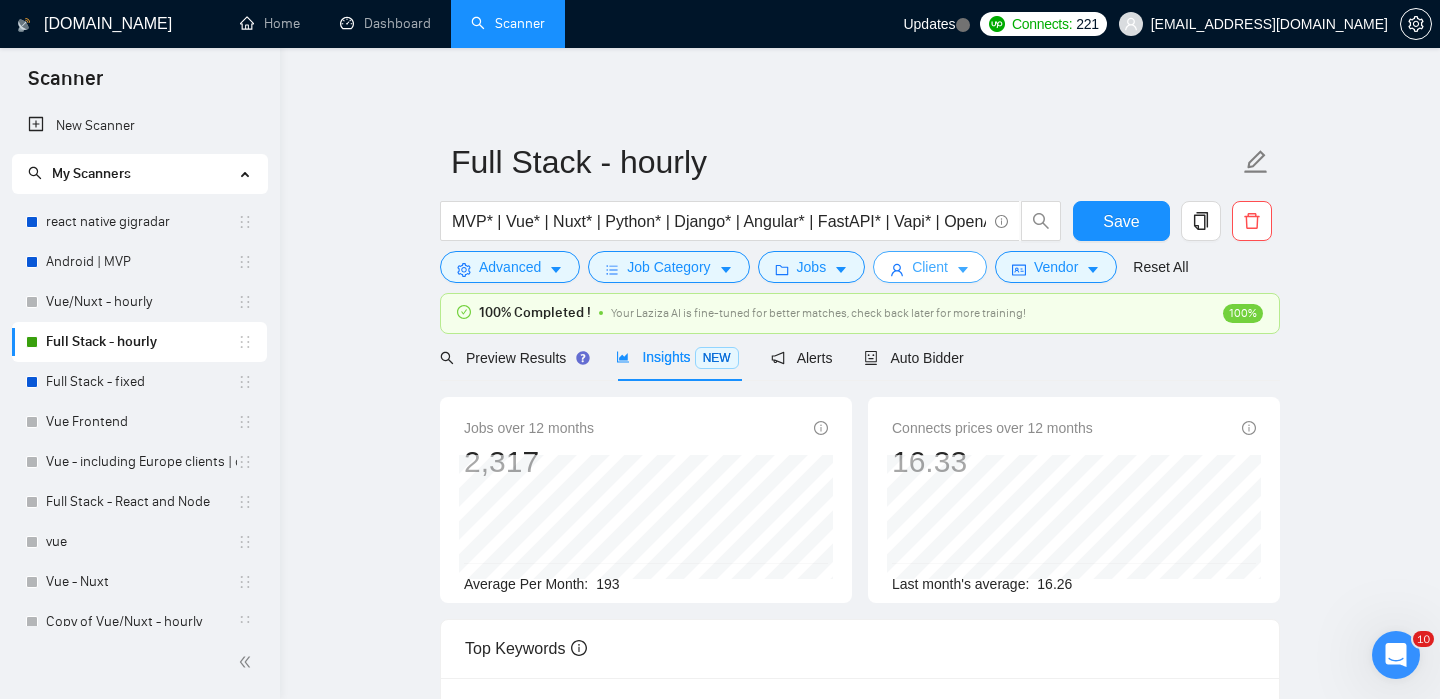 scroll, scrollTop: 0, scrollLeft: 0, axis: both 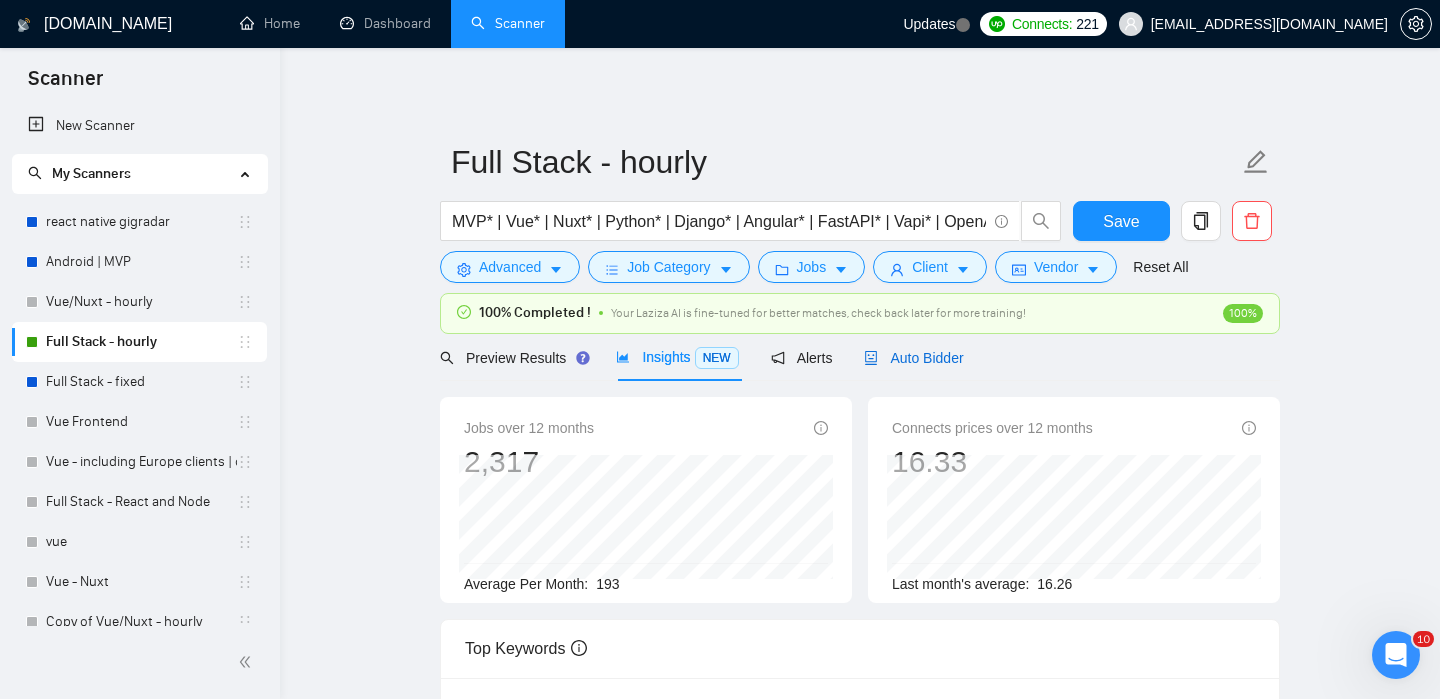 click on "Auto Bidder" at bounding box center [913, 358] 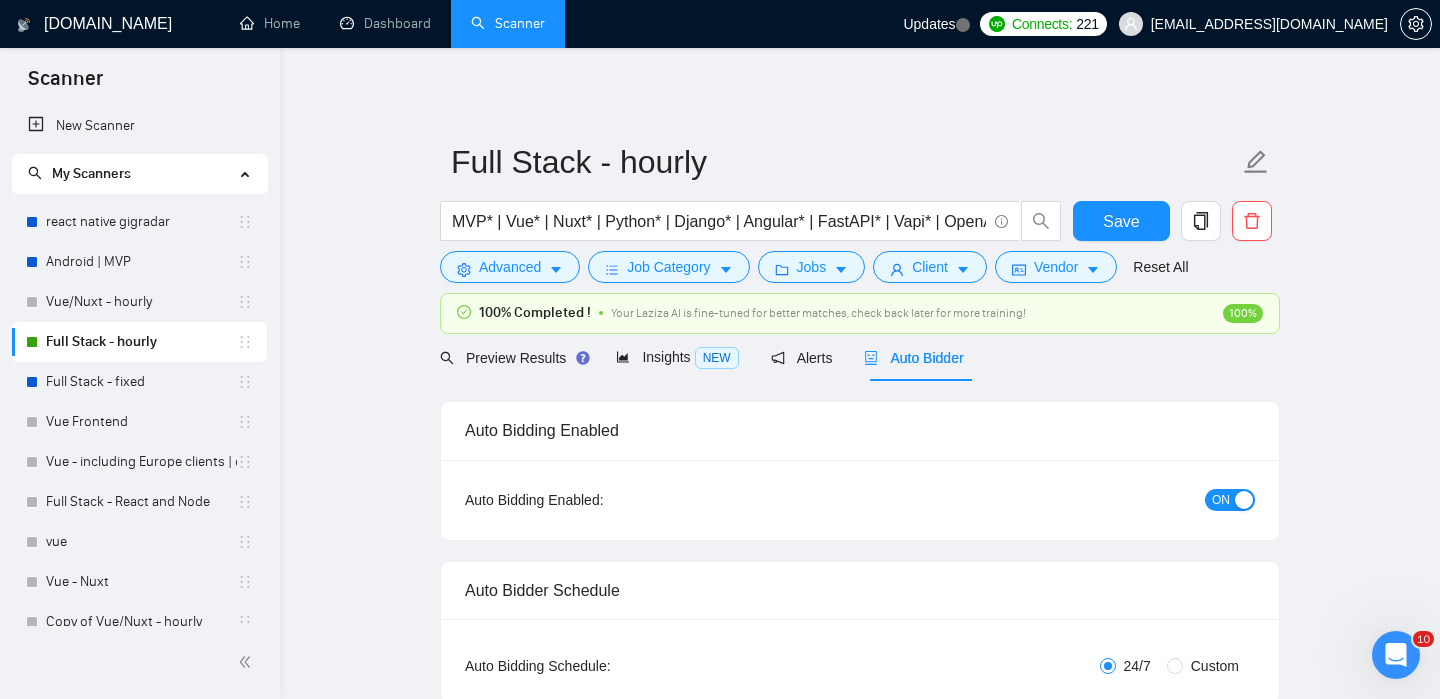 type 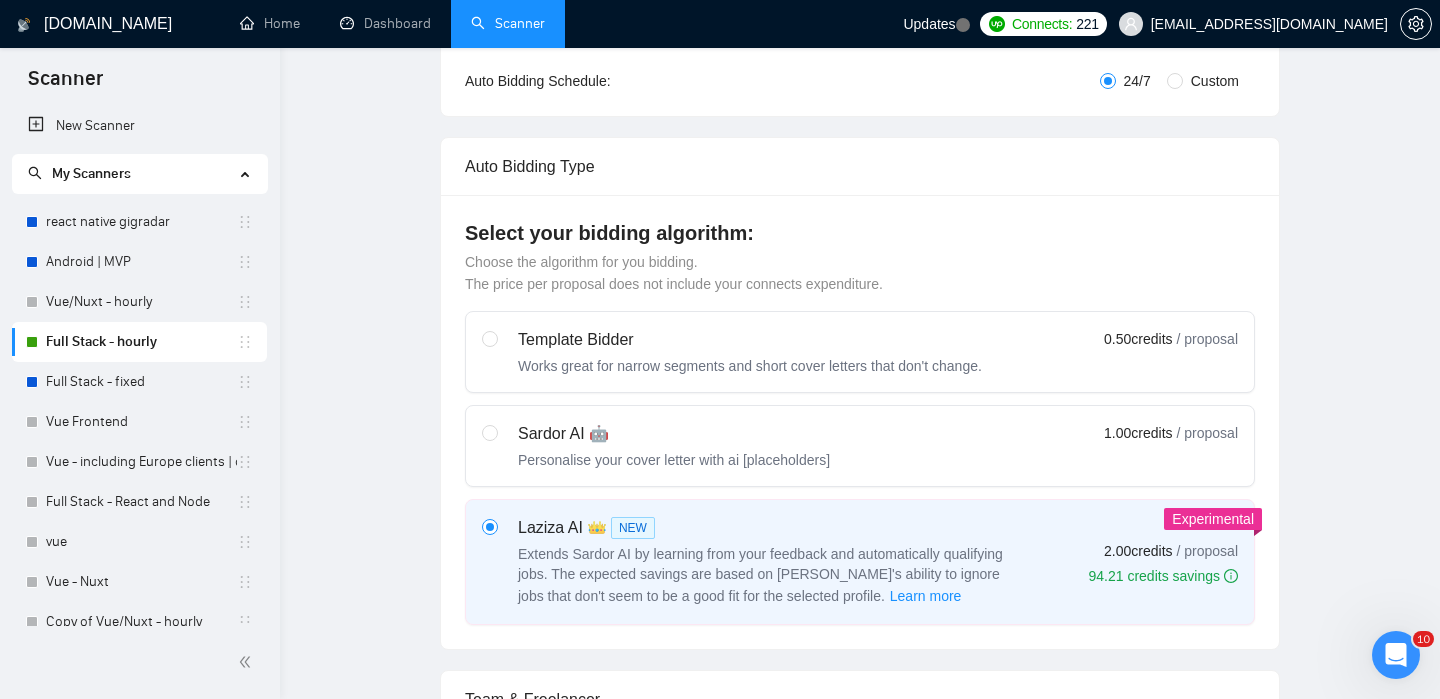 checkbox on "true" 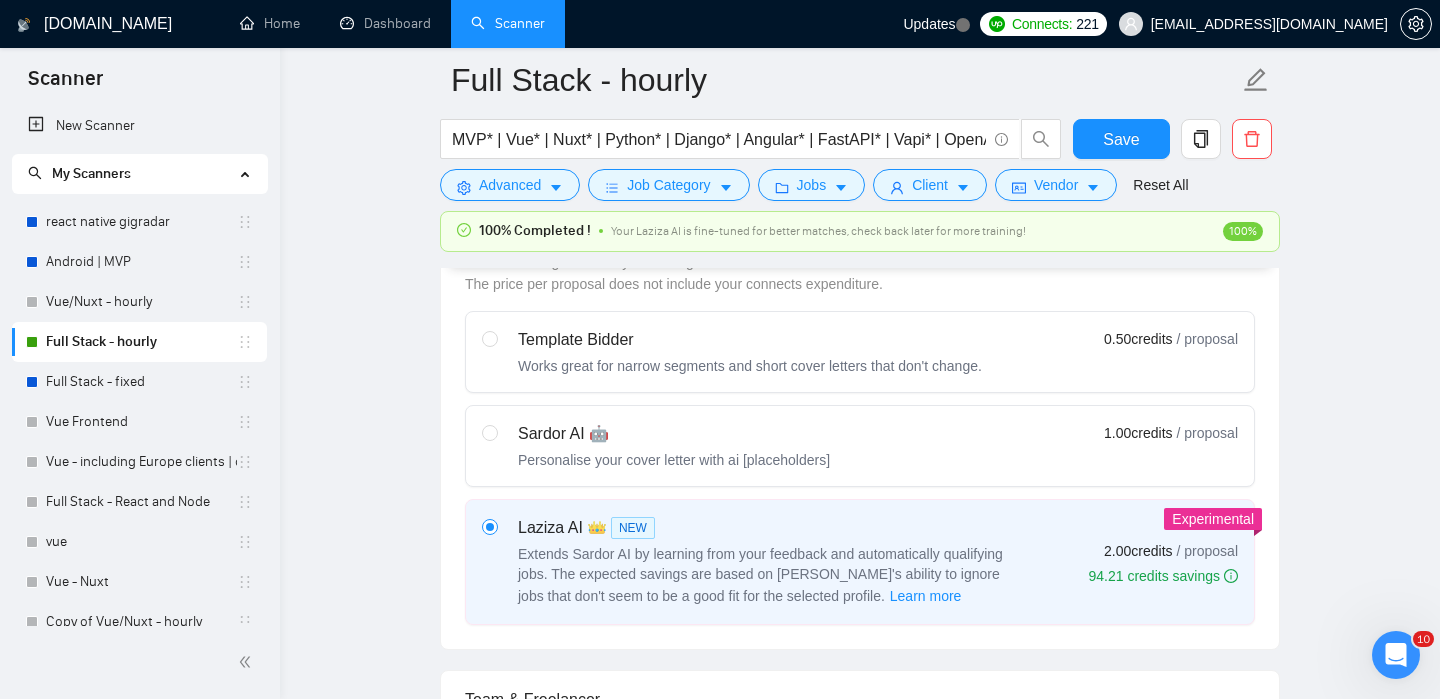 type 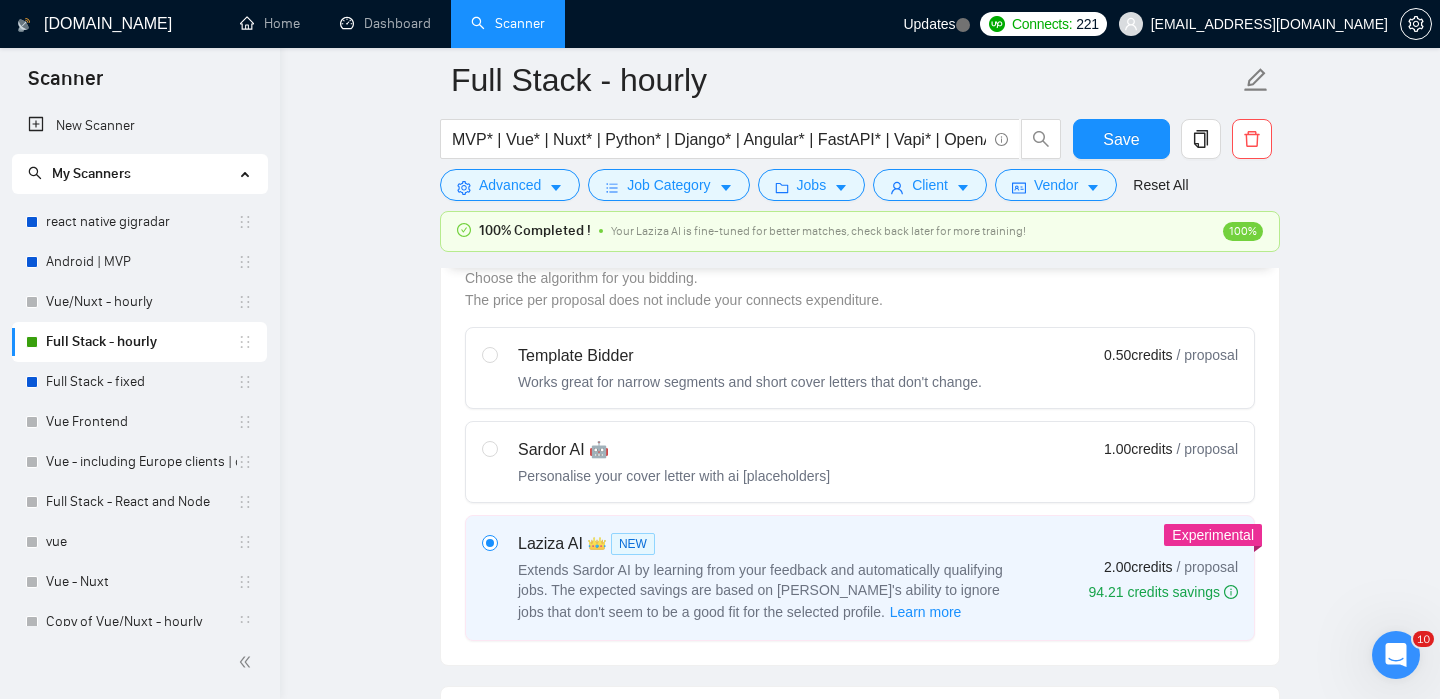 scroll, scrollTop: 1758, scrollLeft: 0, axis: vertical 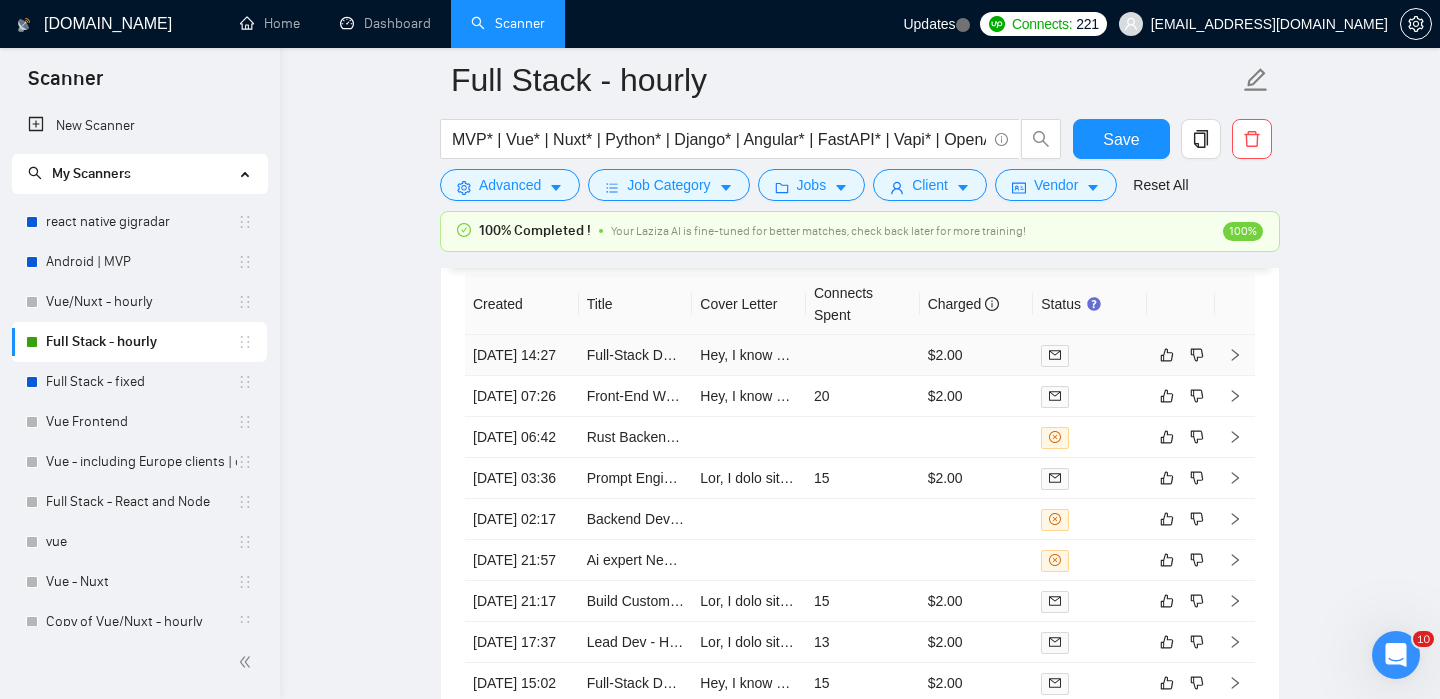 click 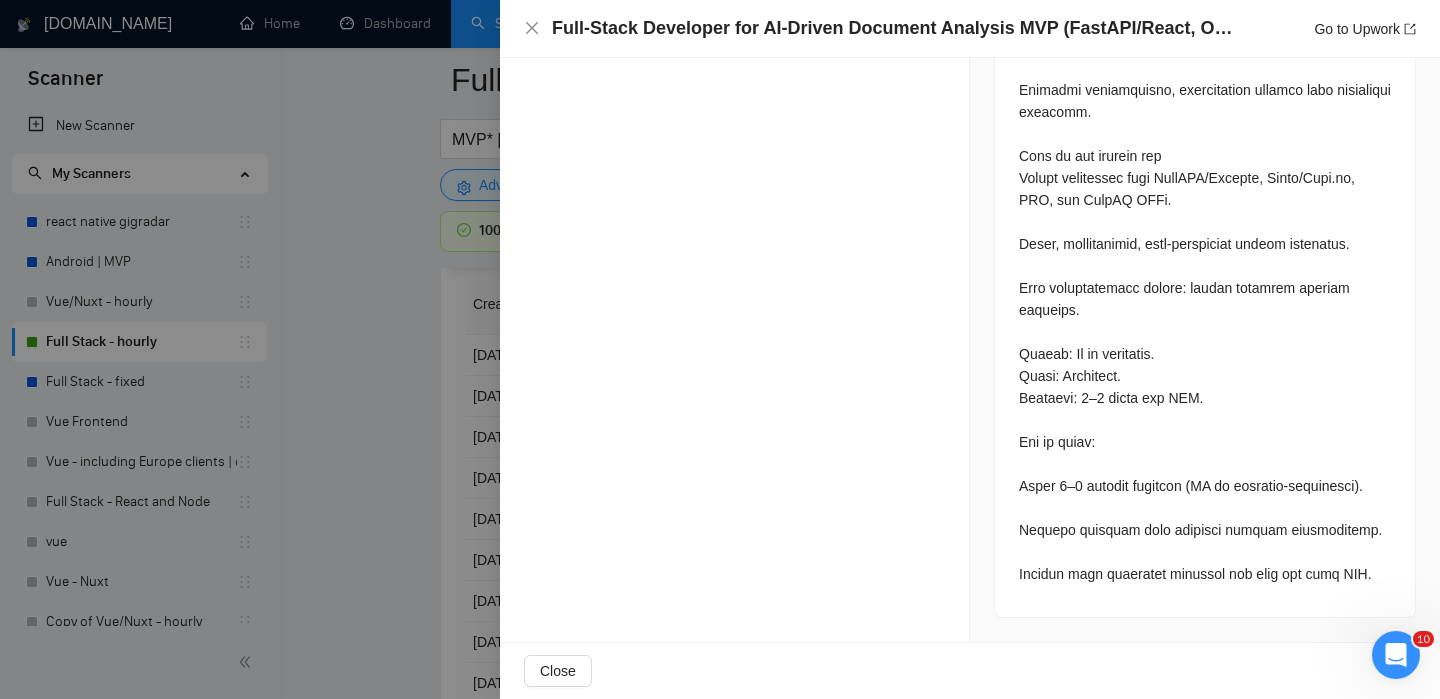 scroll, scrollTop: 3591, scrollLeft: 0, axis: vertical 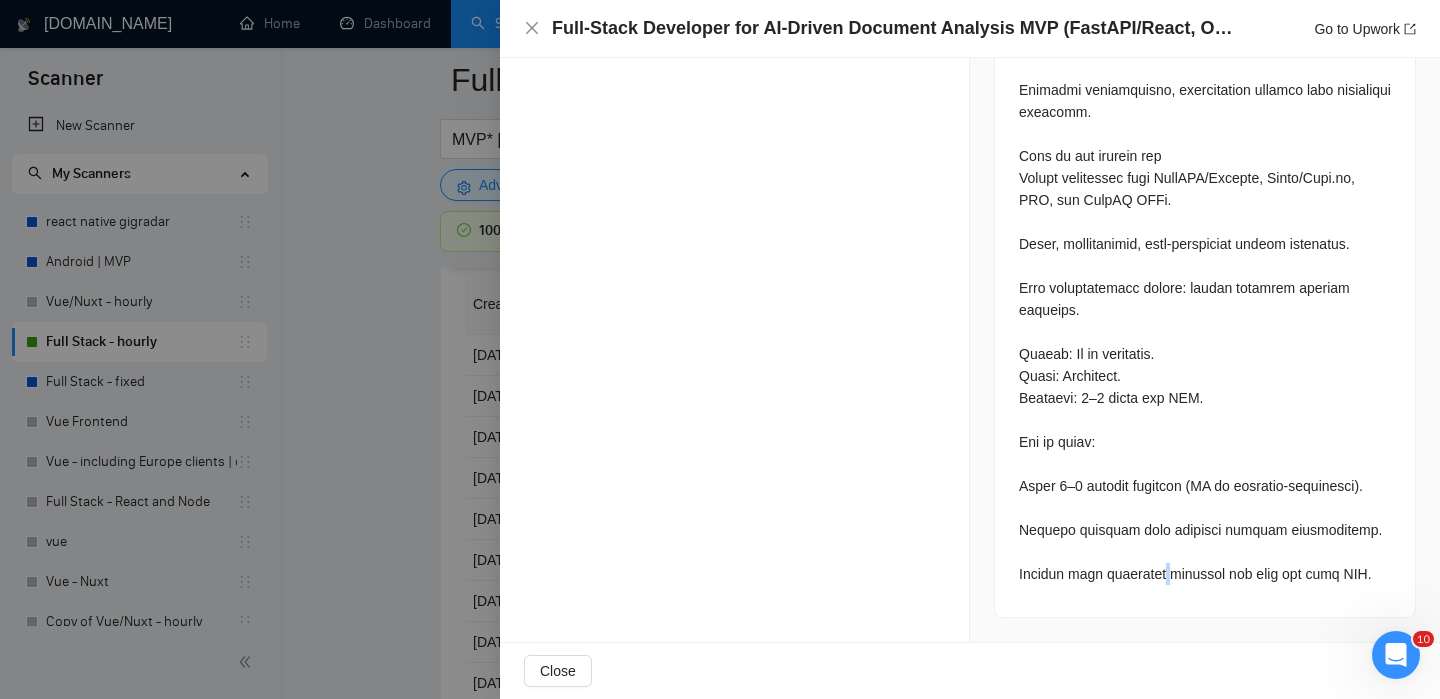 click at bounding box center (1205, -977) 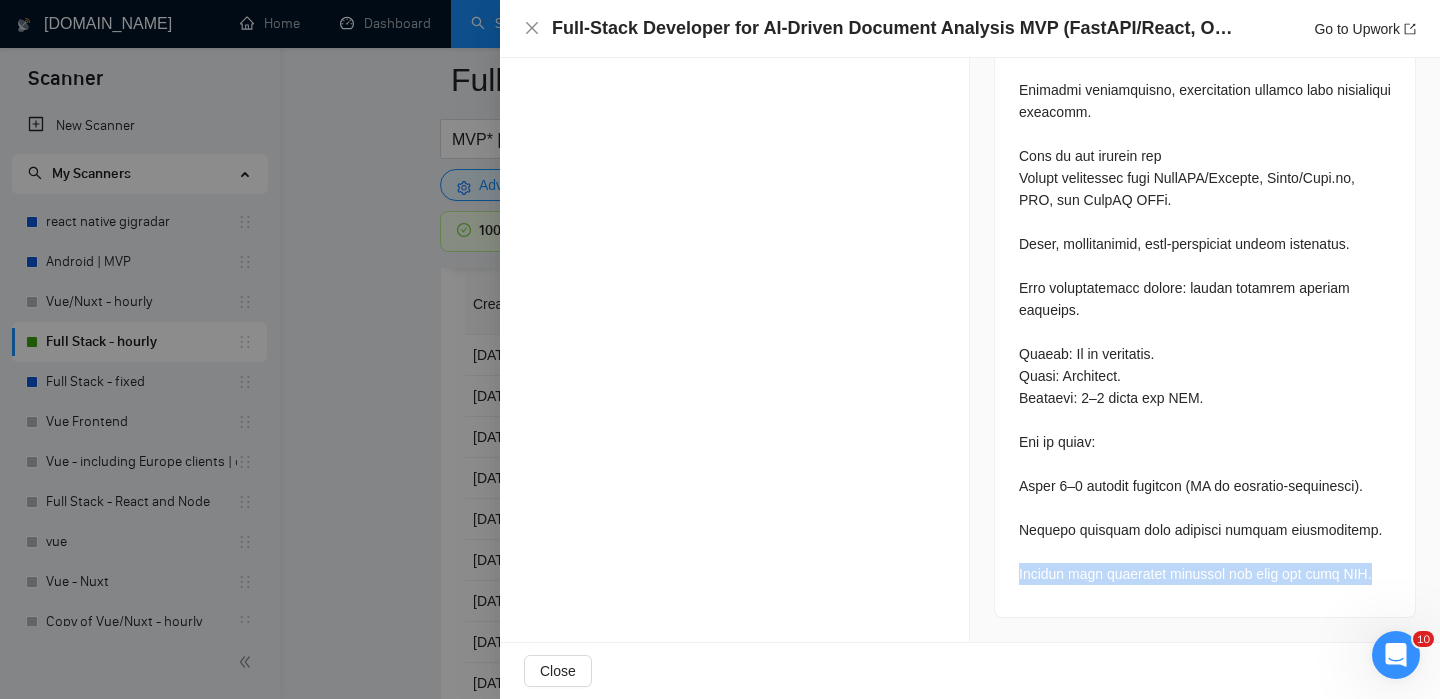 click at bounding box center (1205, -977) 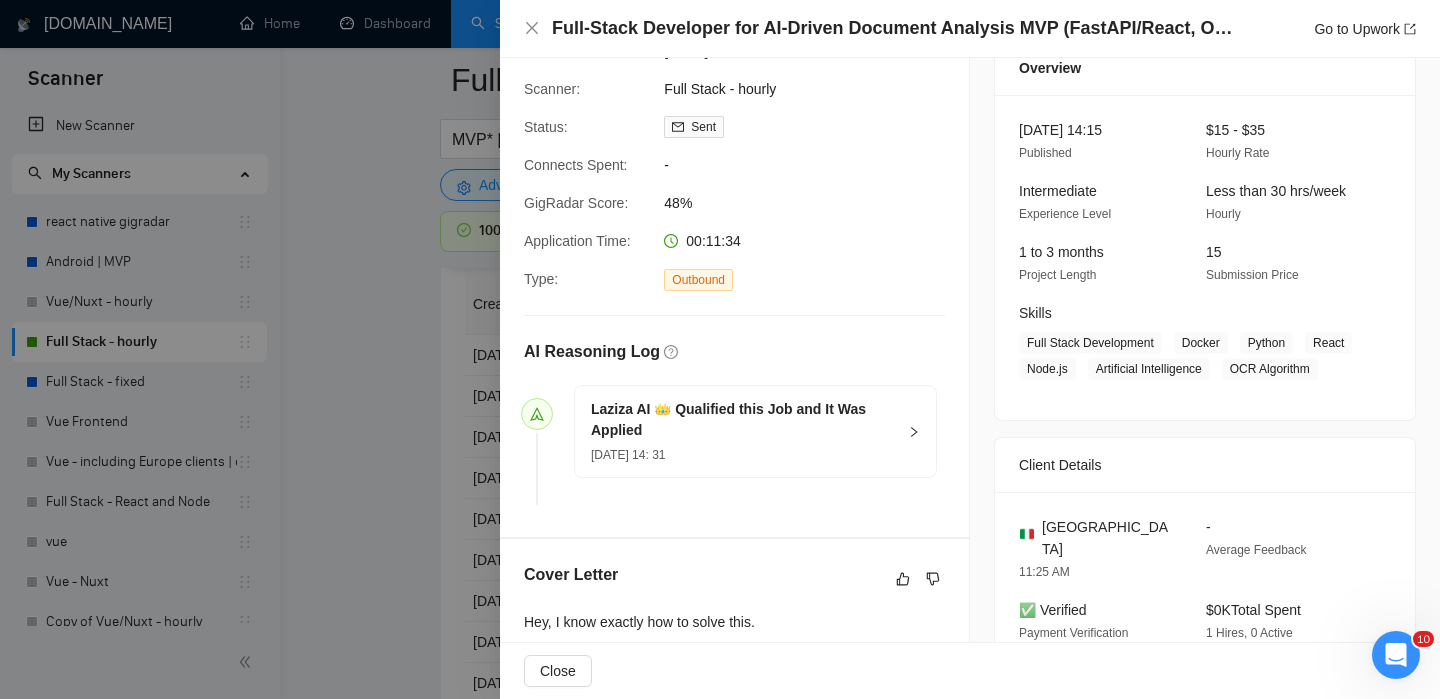 scroll, scrollTop: 88, scrollLeft: 0, axis: vertical 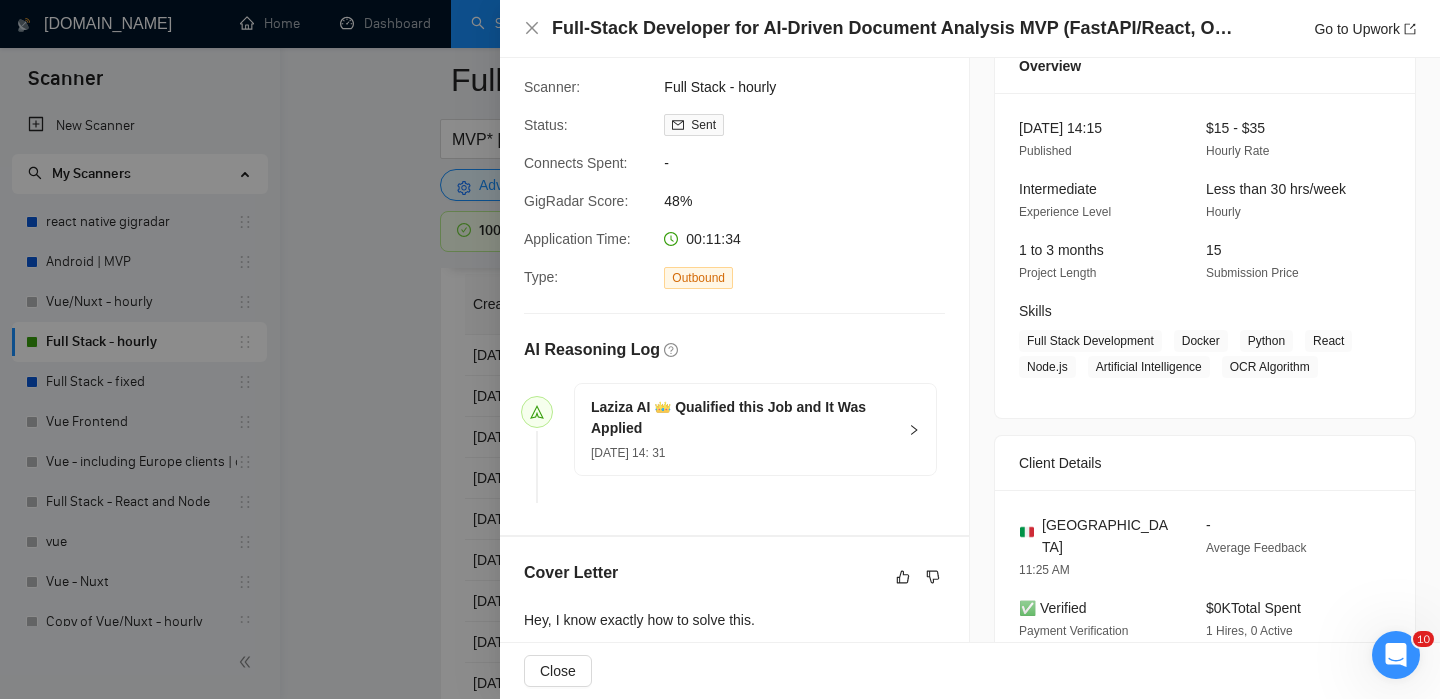 click on "Close" at bounding box center [970, 671] 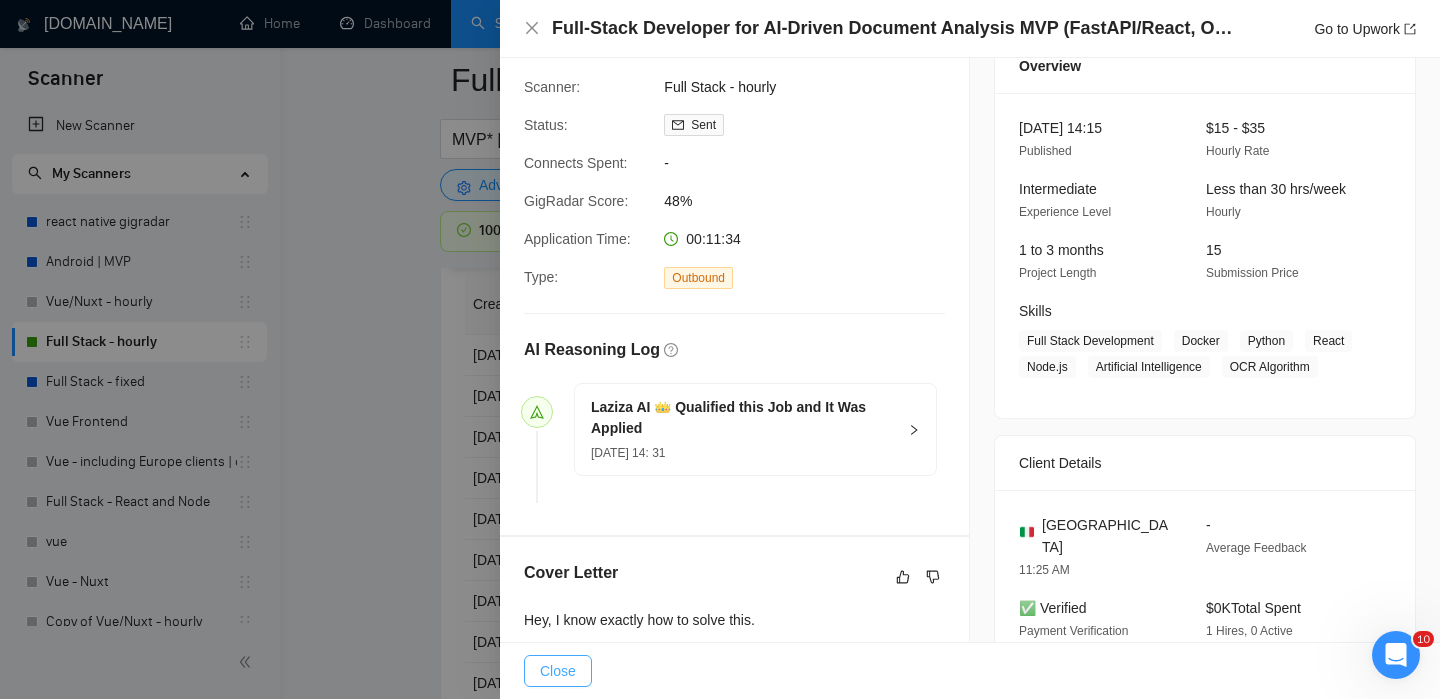 click on "Close" at bounding box center [558, 671] 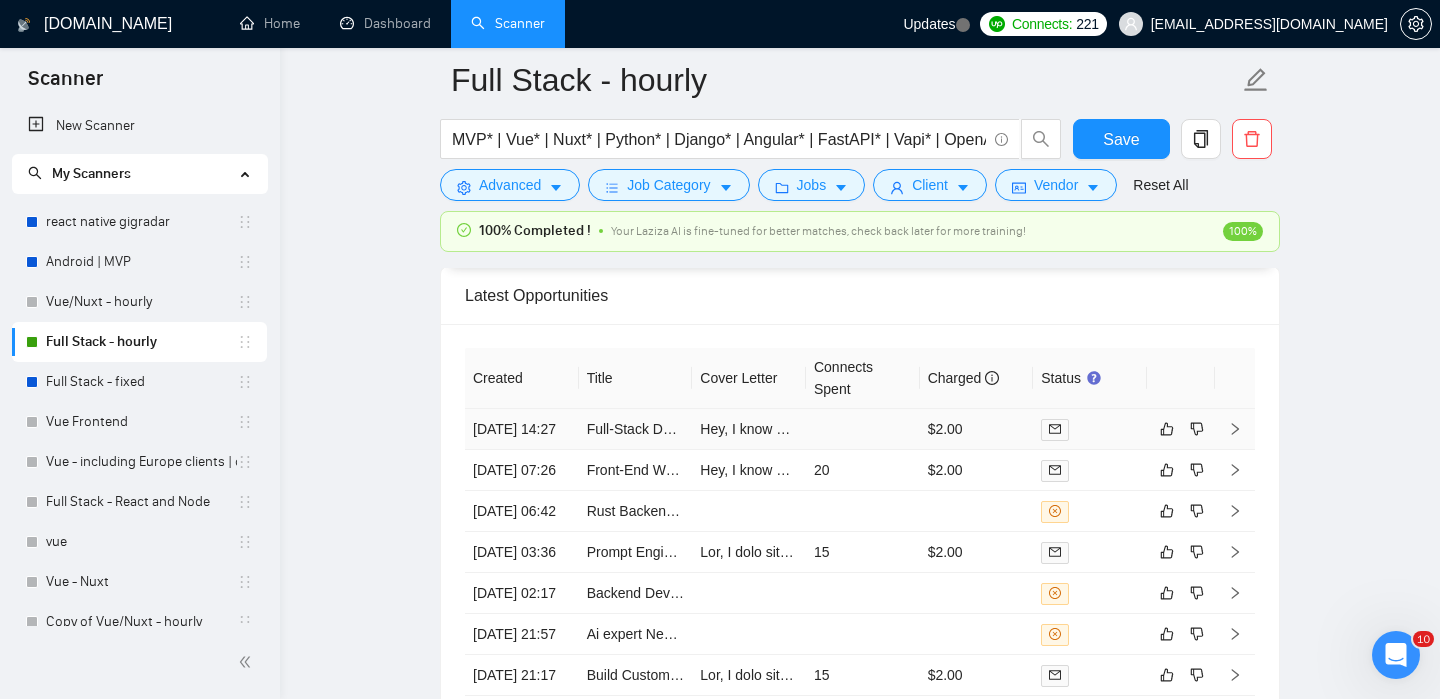 scroll, scrollTop: 4763, scrollLeft: 0, axis: vertical 